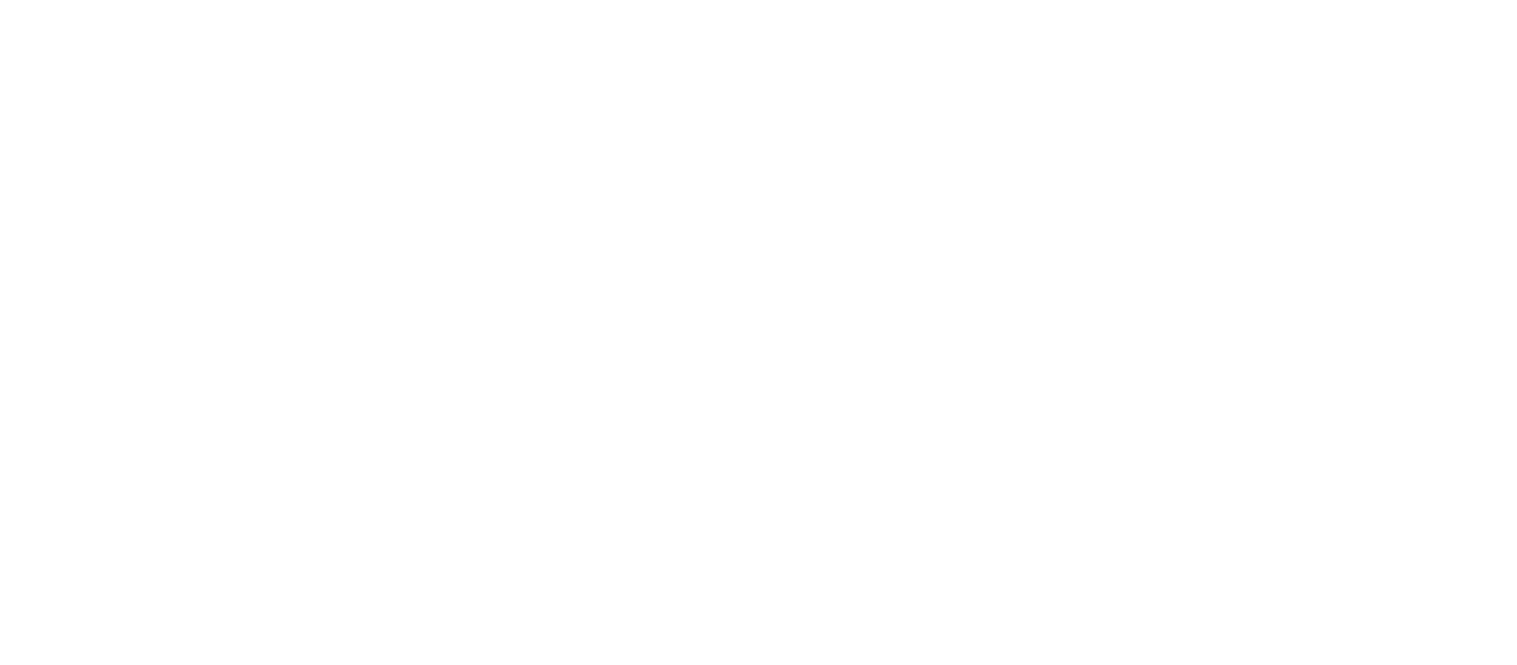 scroll, scrollTop: 0, scrollLeft: 0, axis: both 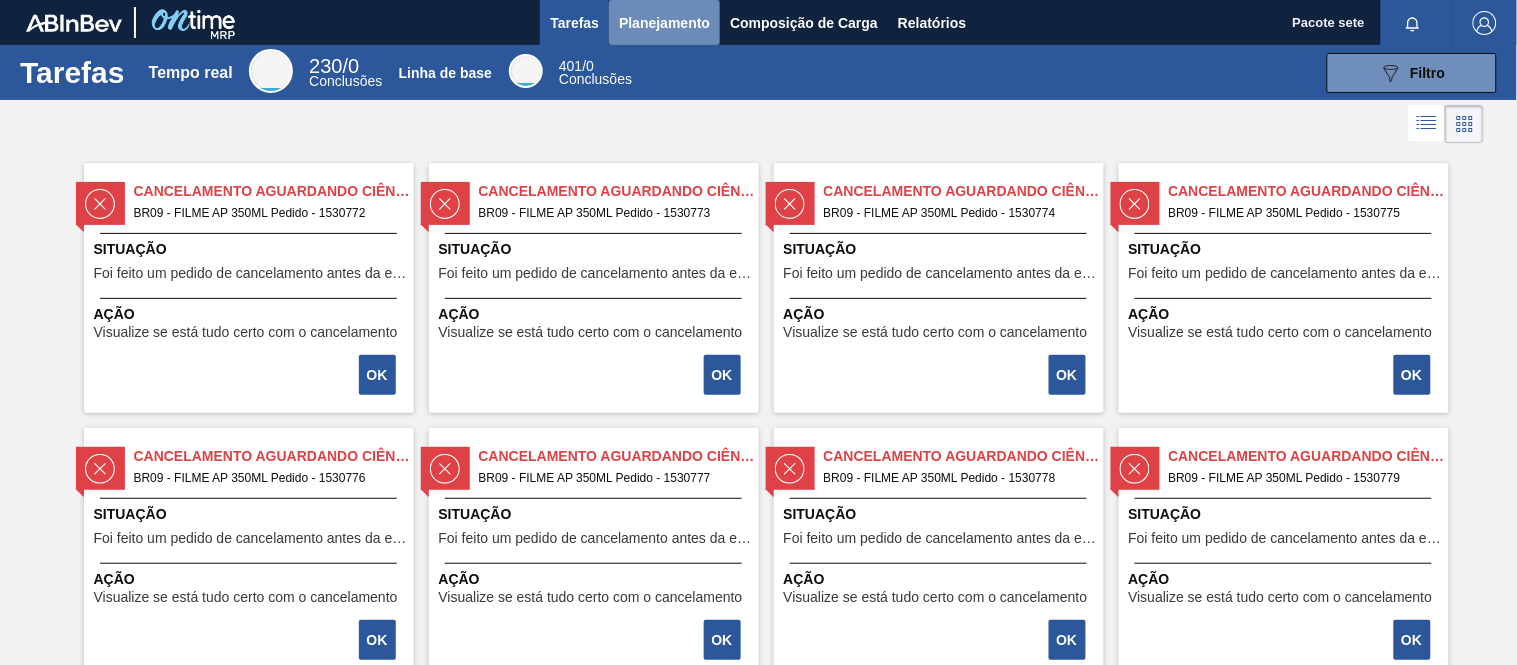 click on "Planejamento" at bounding box center (664, 23) 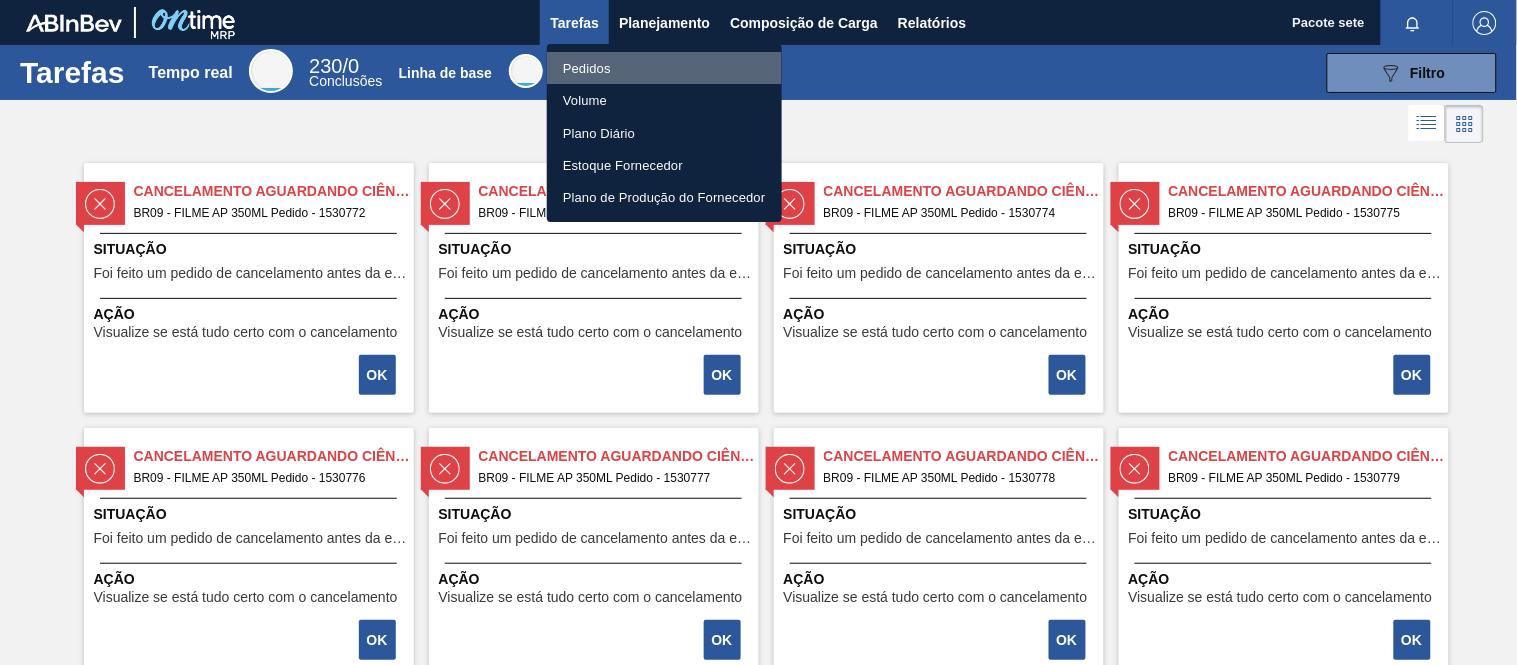 click on "Pedidos" at bounding box center [587, 68] 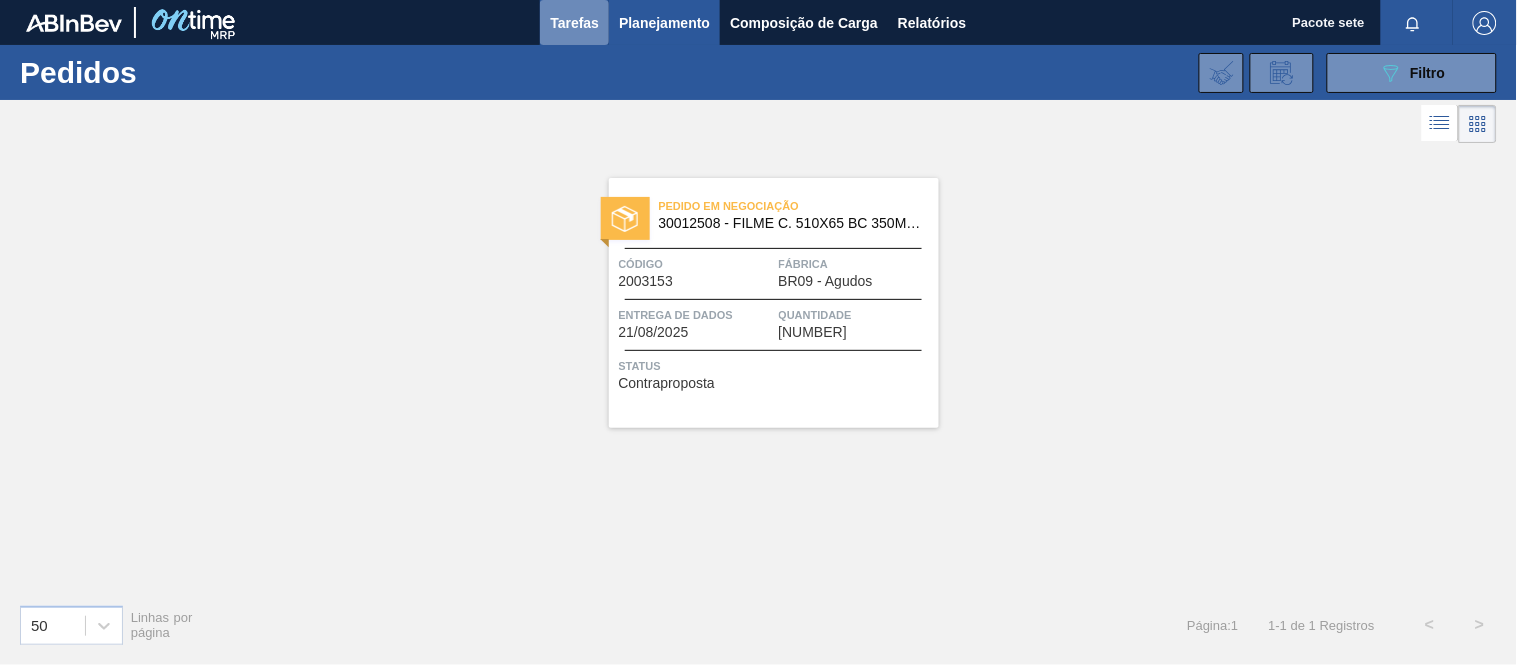 click on "Tarefas" at bounding box center (574, 23) 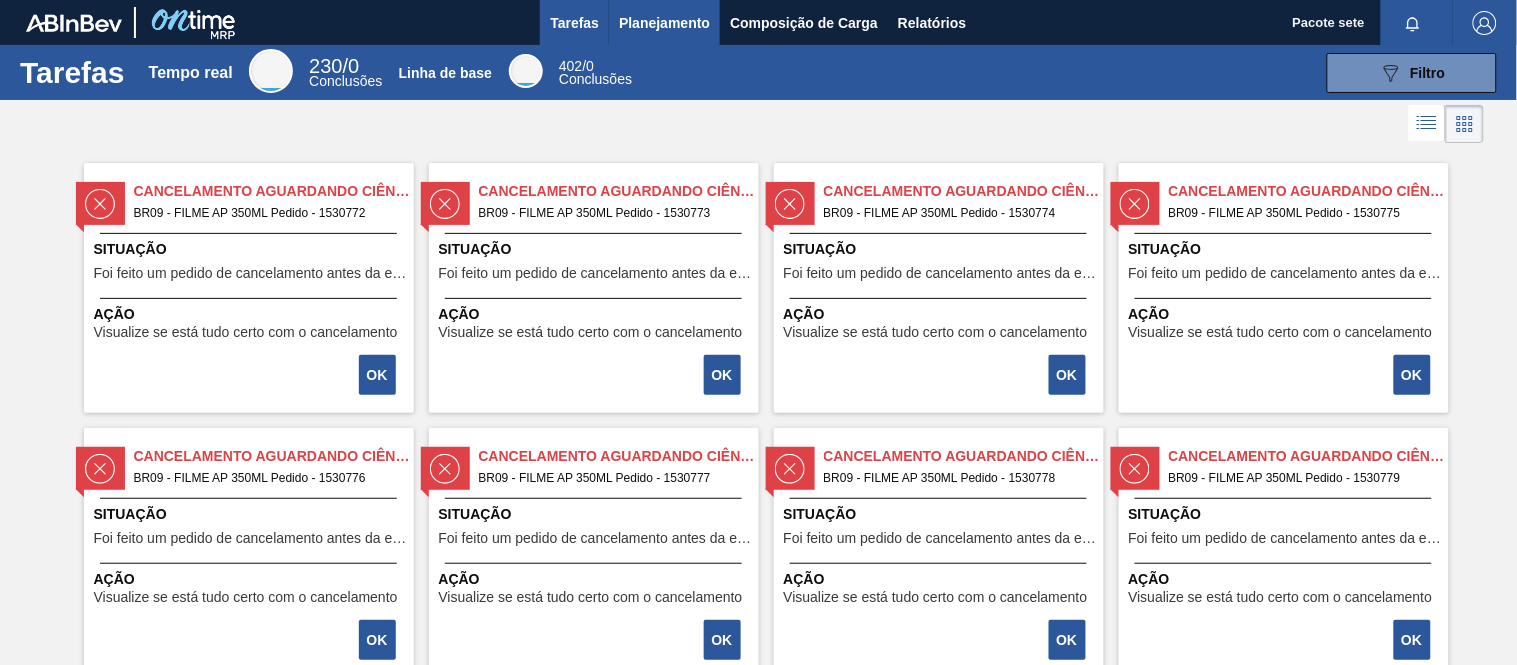 click on "Planejamento" at bounding box center [664, 23] 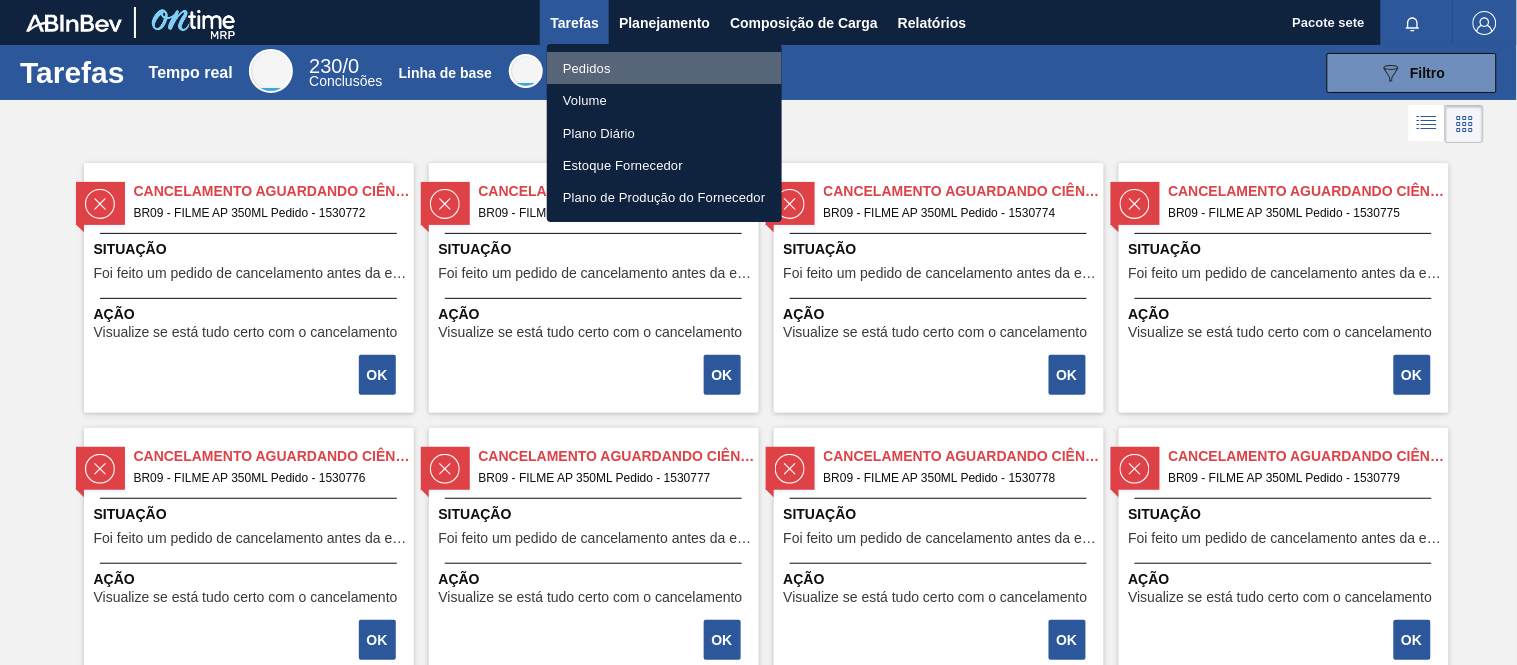 click on "Pedidos" at bounding box center (587, 68) 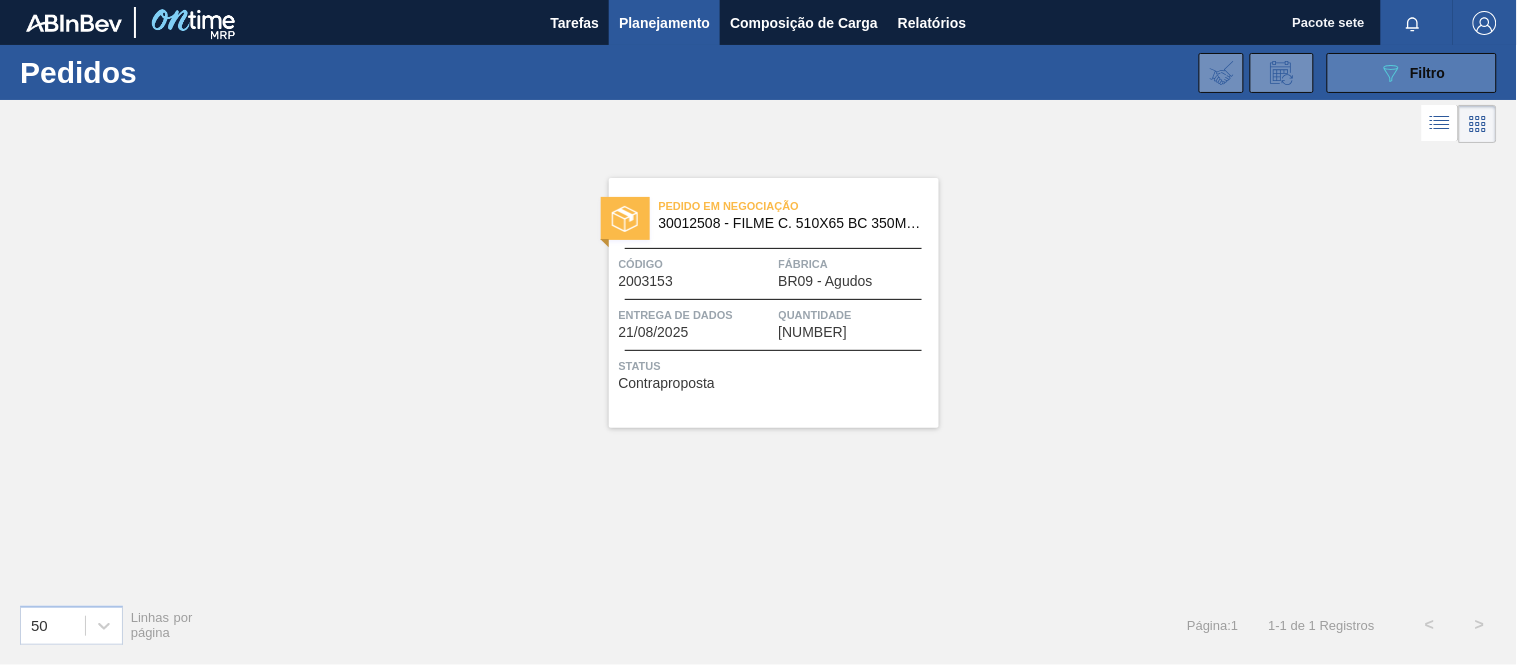click on "089F7B8B-B2A5-4AFE-B5C0-19BA573D28AC" 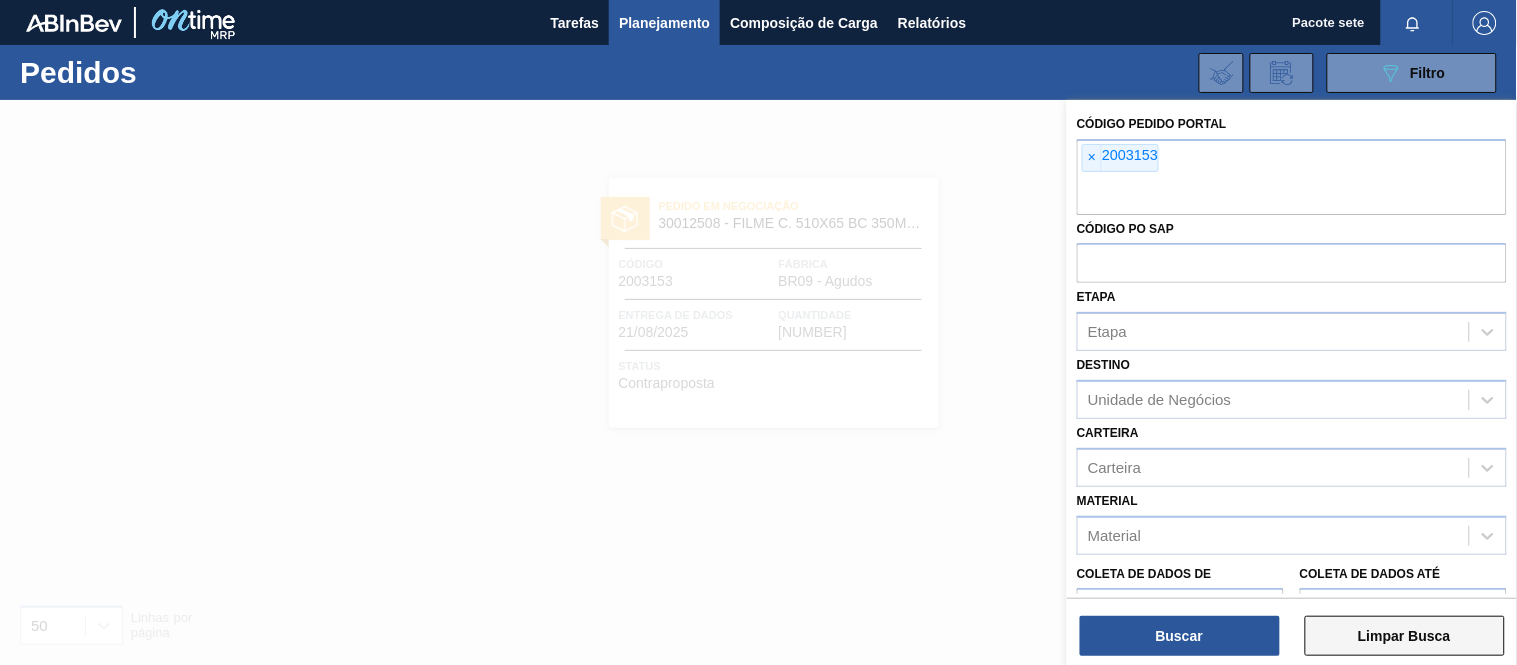 click on "Limpar Busca" at bounding box center [1404, 636] 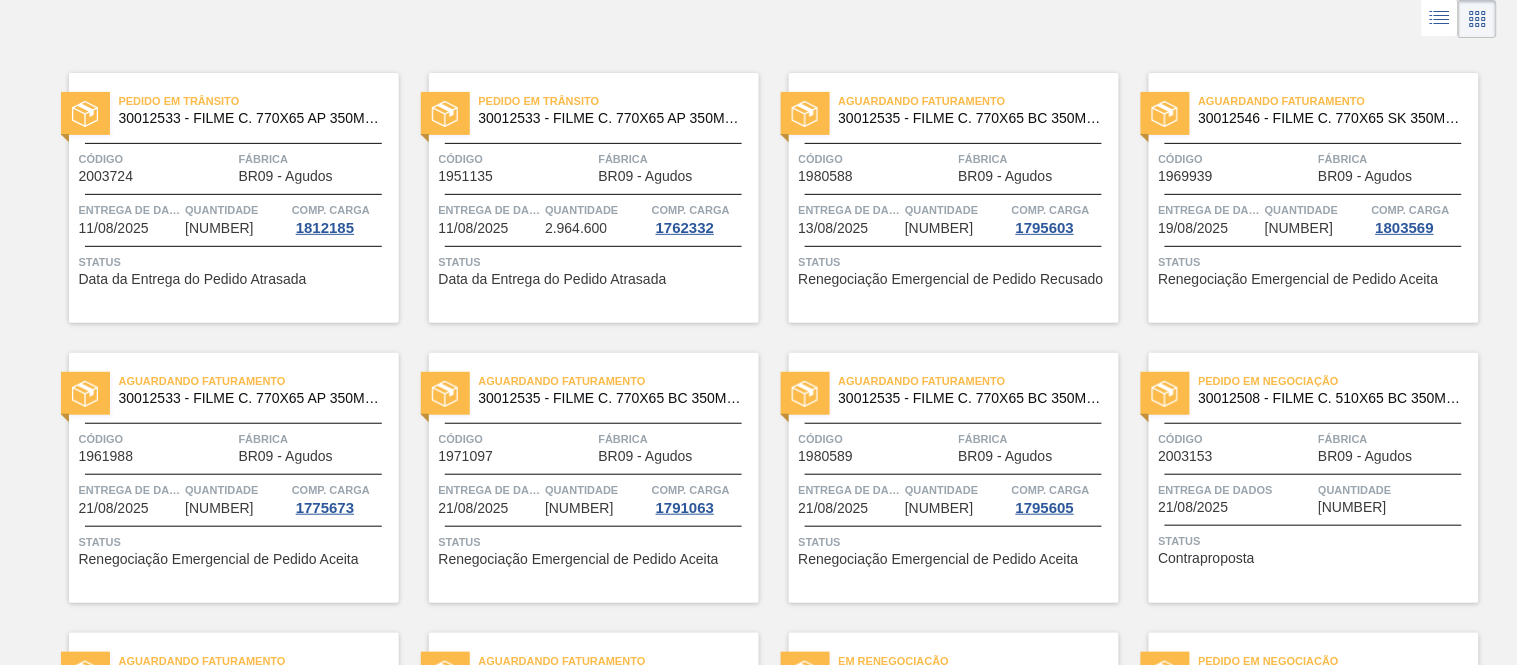 scroll, scrollTop: 0, scrollLeft: 0, axis: both 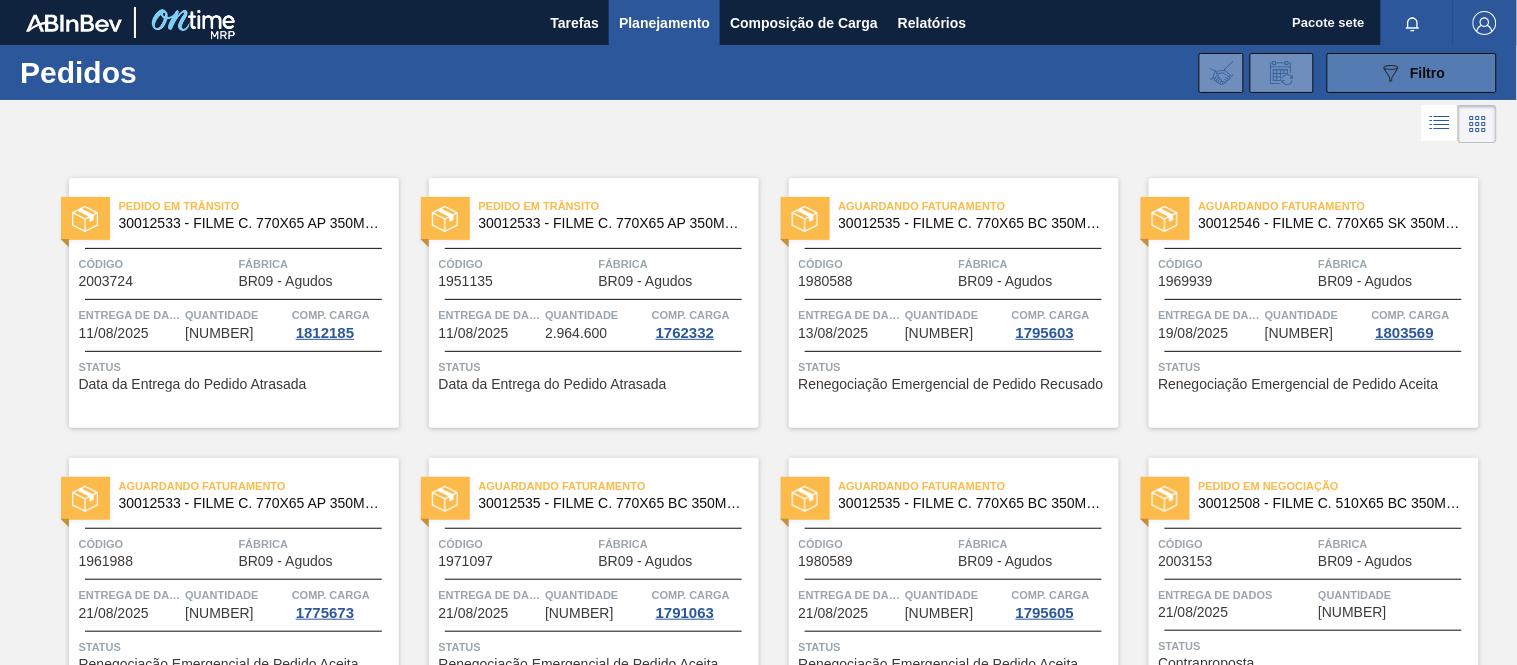 drag, startPoint x: 1391, startPoint y: 58, endPoint x: 1361, endPoint y: 86, distance: 41.036568 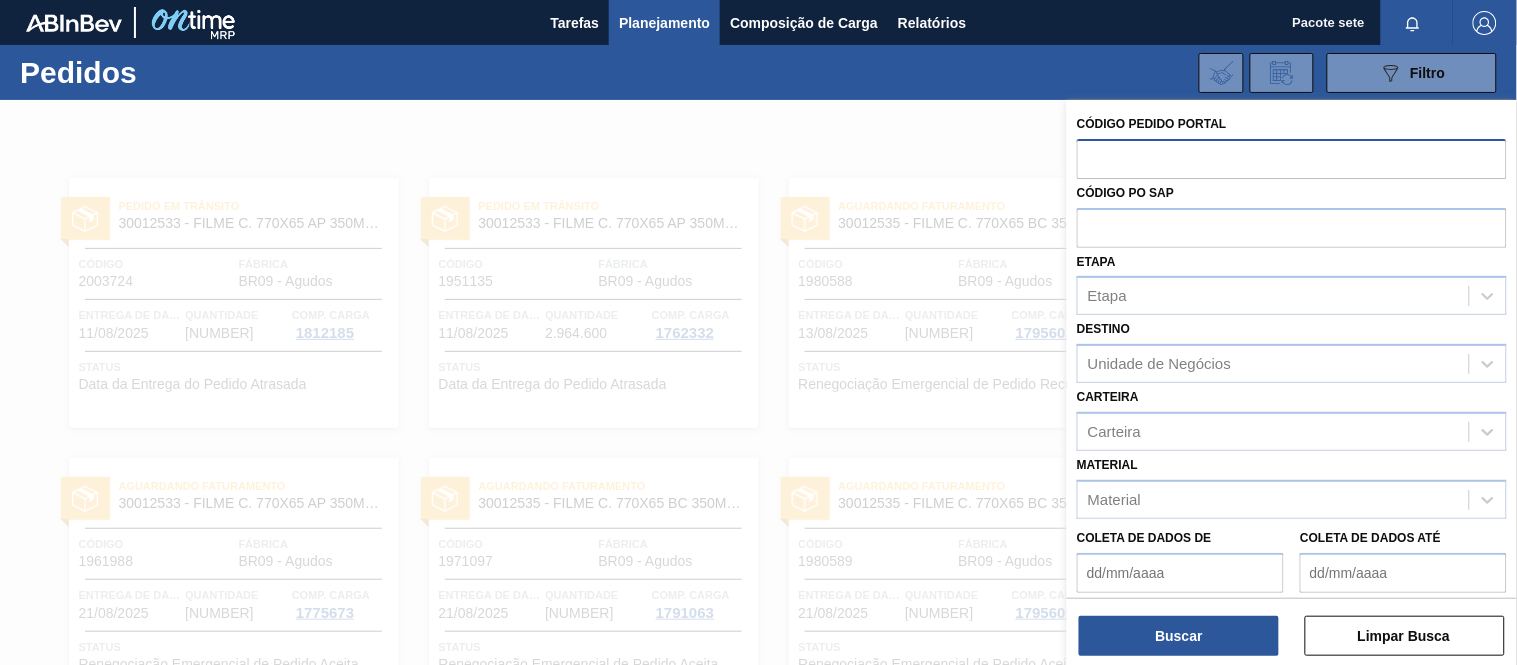 click at bounding box center [1292, 158] 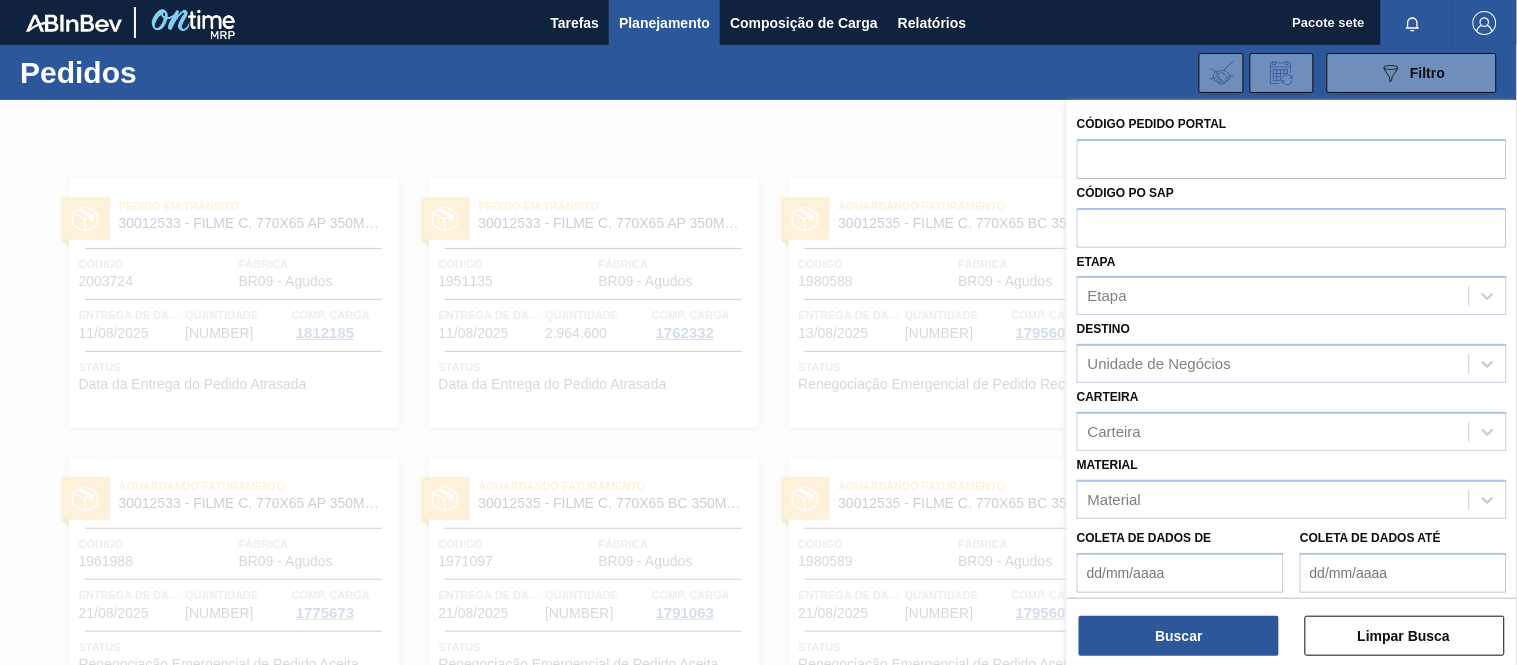 paste 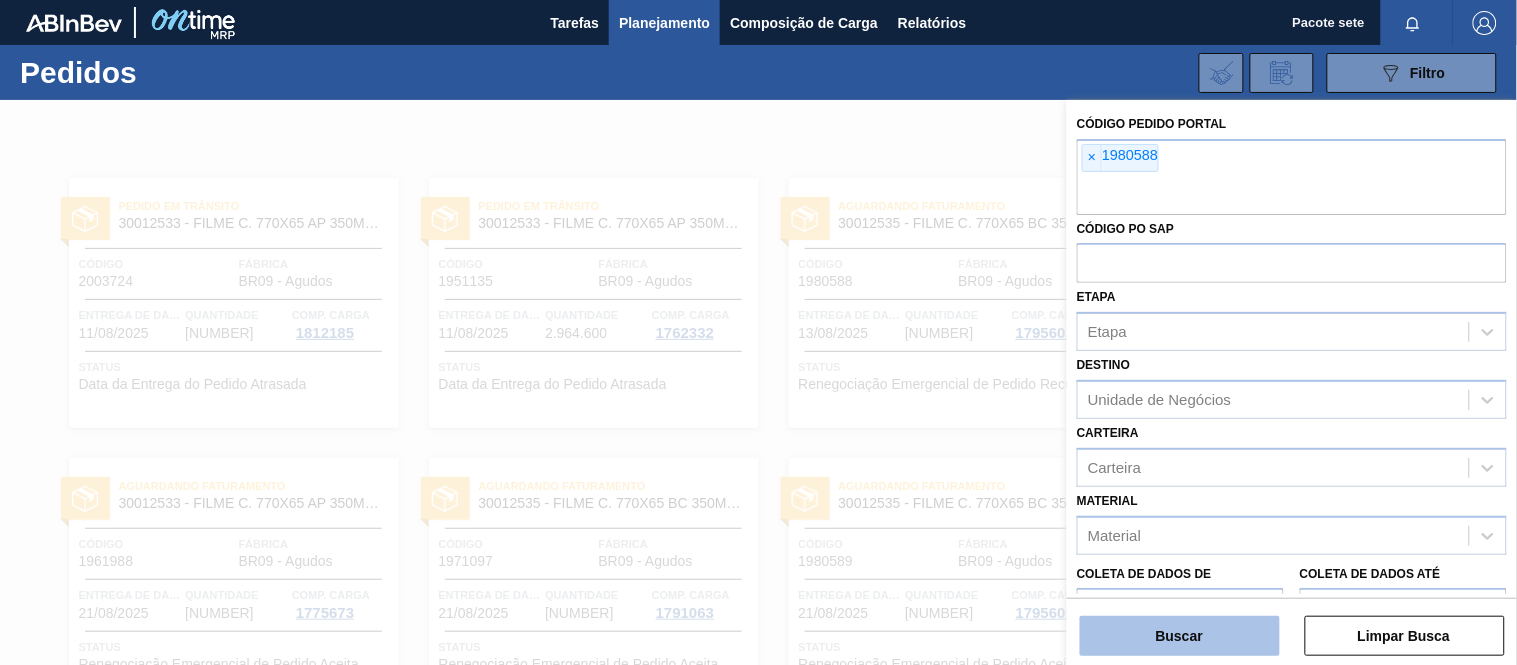 click on "Buscar" at bounding box center (1180, 636) 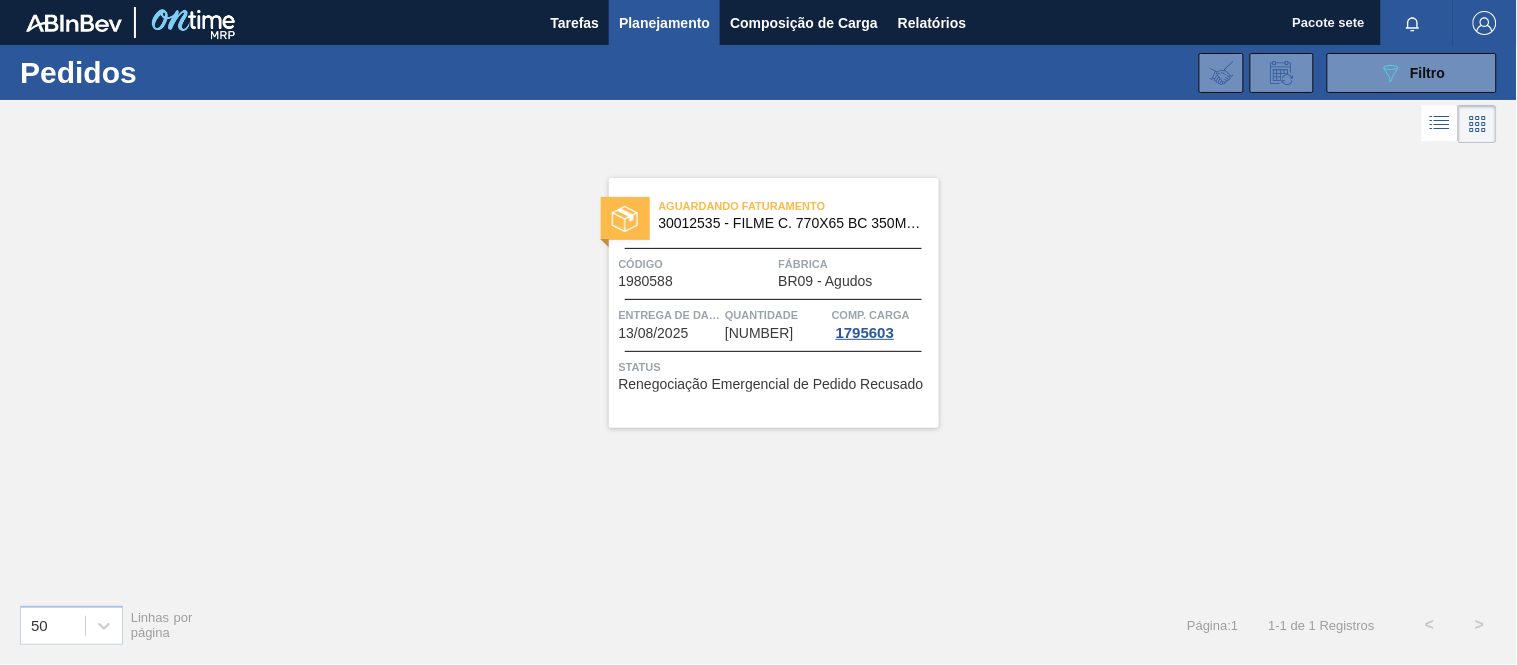 click on "30012535 - FILME C. 770X65 BC 350ML C12 429" at bounding box center [815, 223] 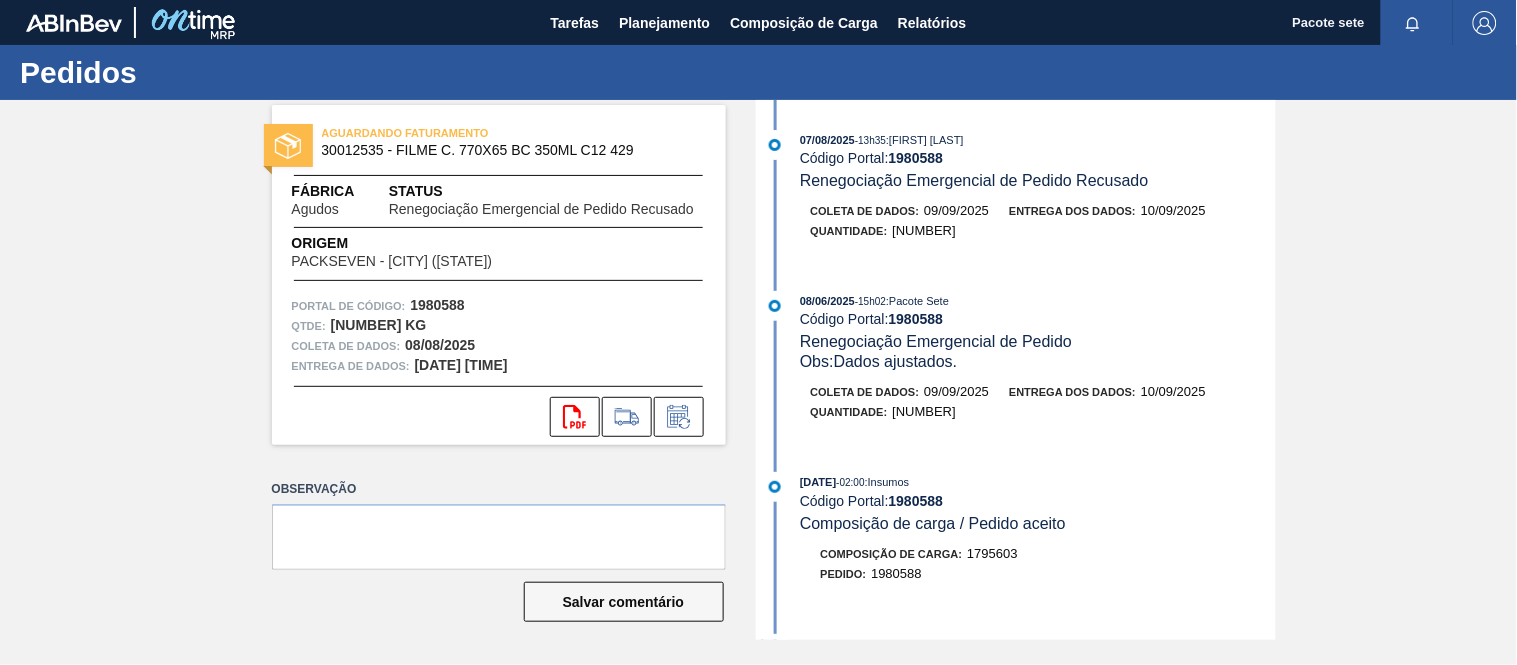 click on "30012535 - FILME C. 770X65 BC 350ML C12 429" at bounding box center (478, 150) 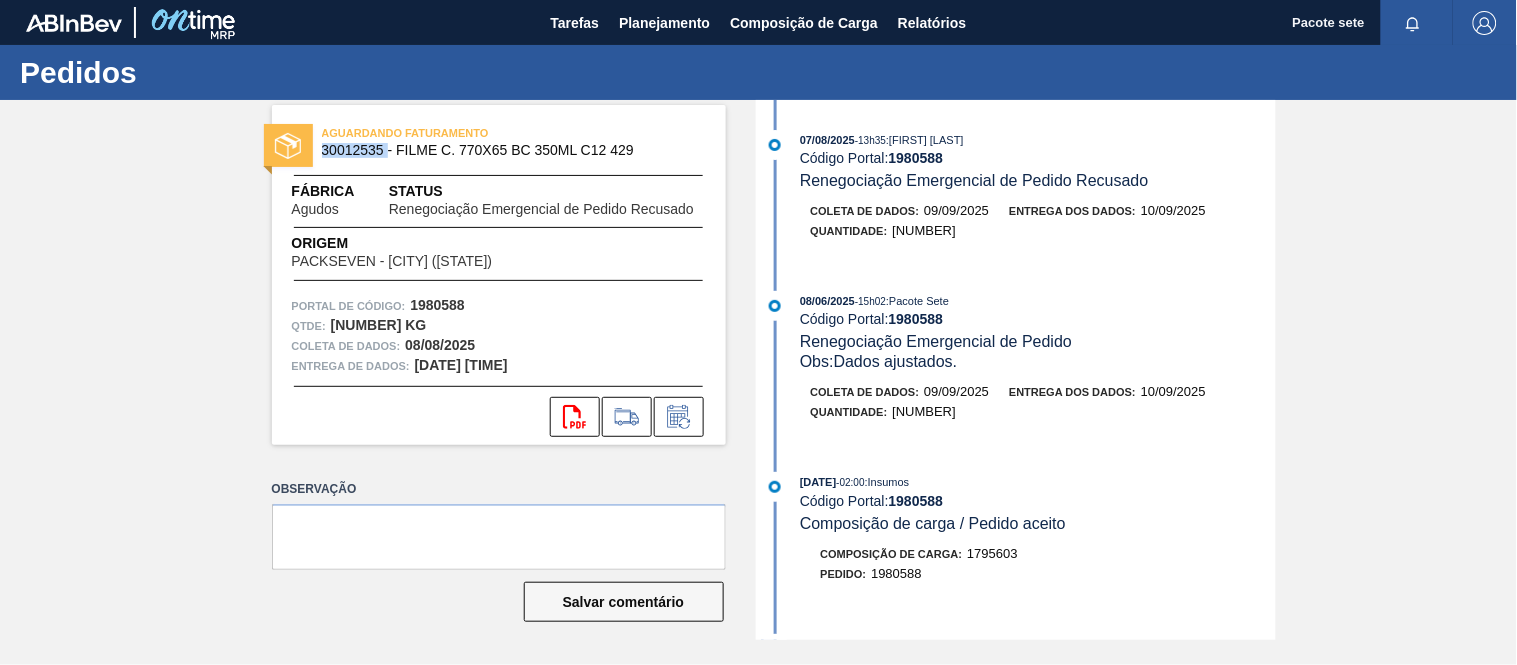 click on "30012535 - FILME C. 770X65 BC 350ML C12 429" at bounding box center [478, 150] 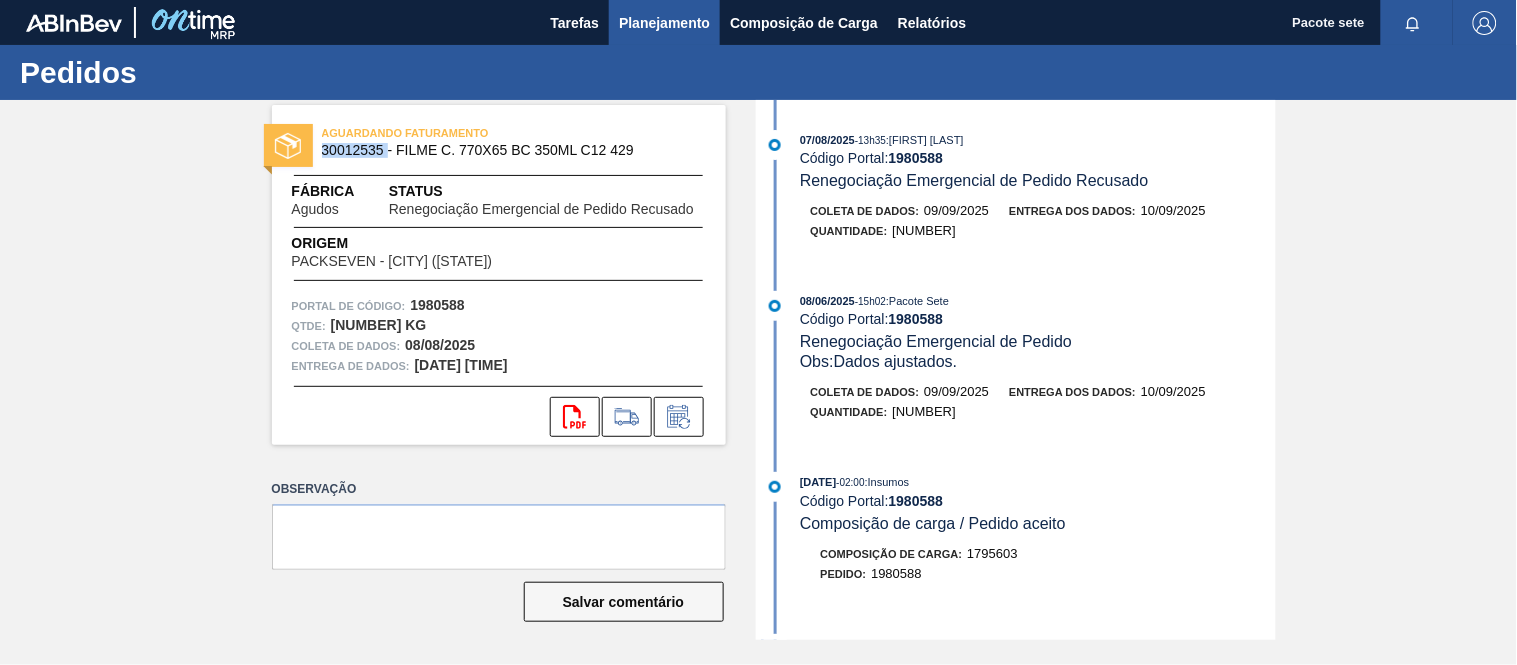 click on "Planejamento" at bounding box center (664, 23) 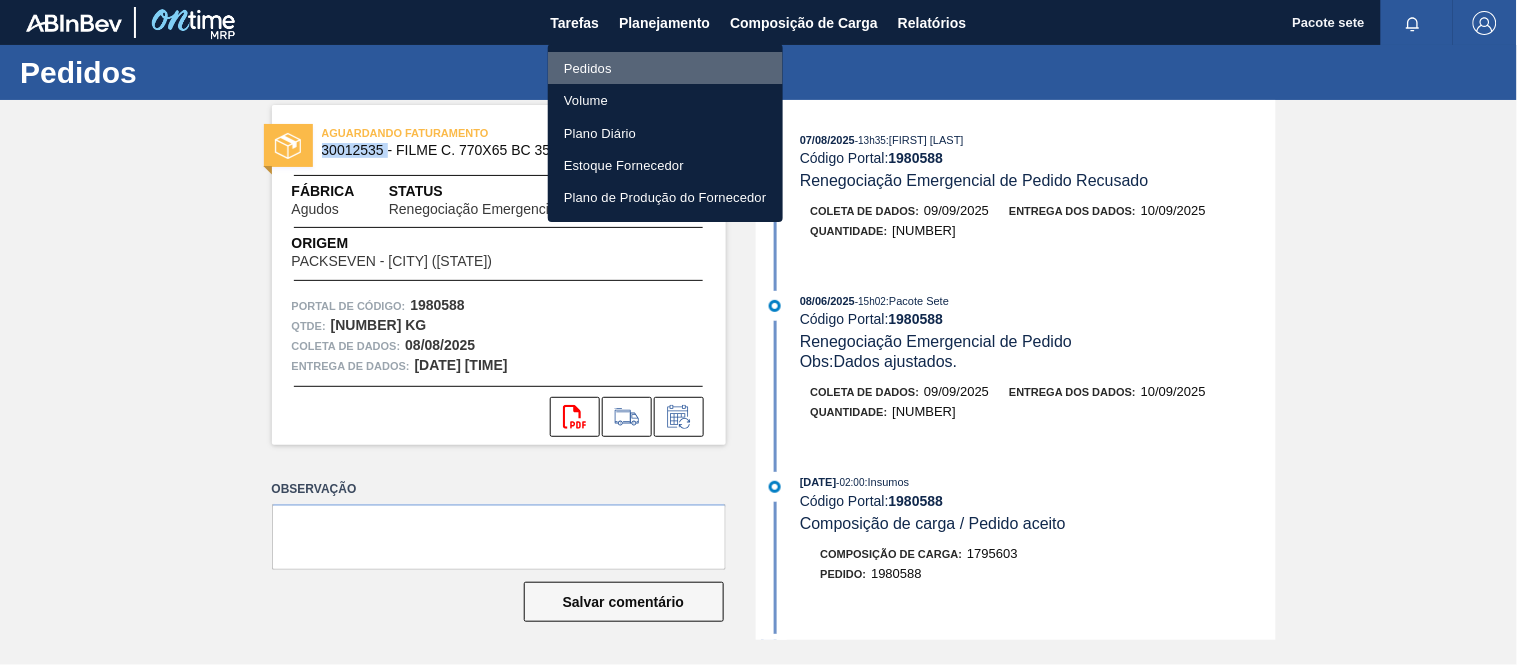 click on "Pedidos" at bounding box center [665, 68] 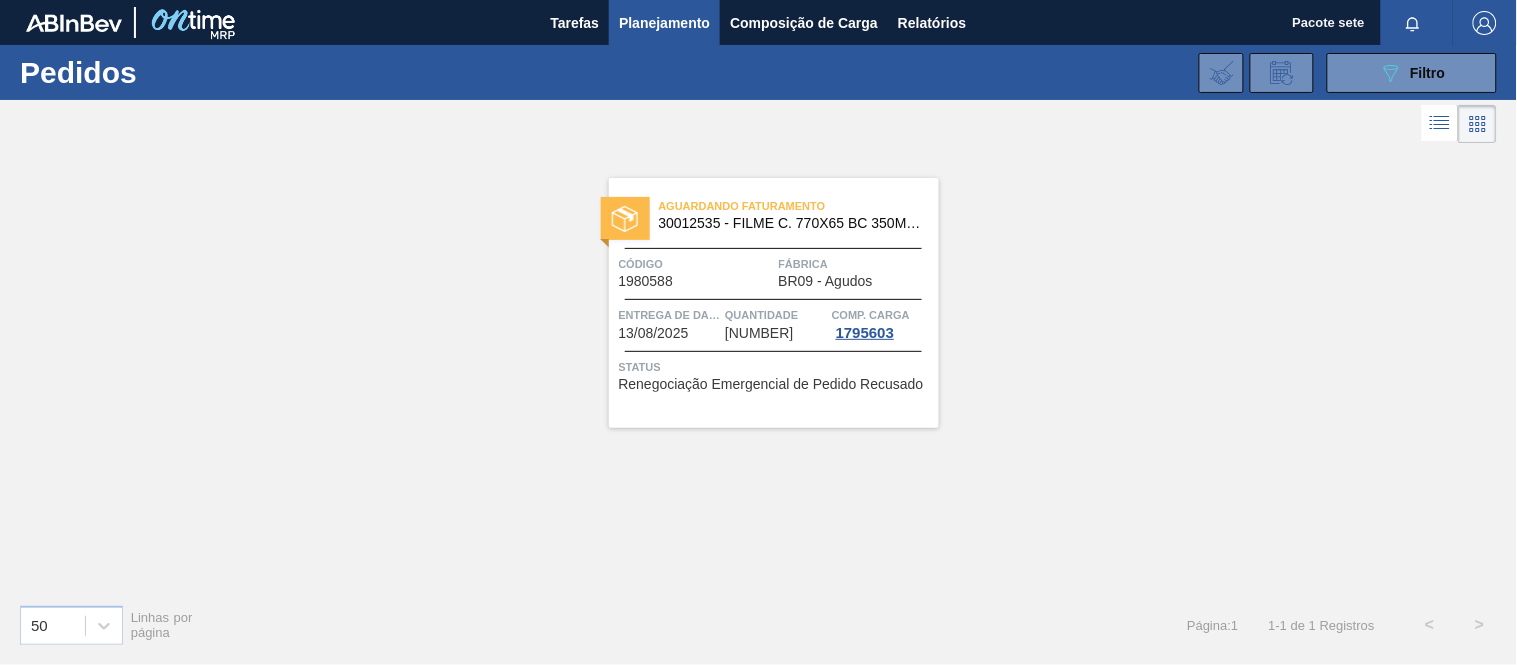 click on "Código [NUMBER]" at bounding box center (696, 271) 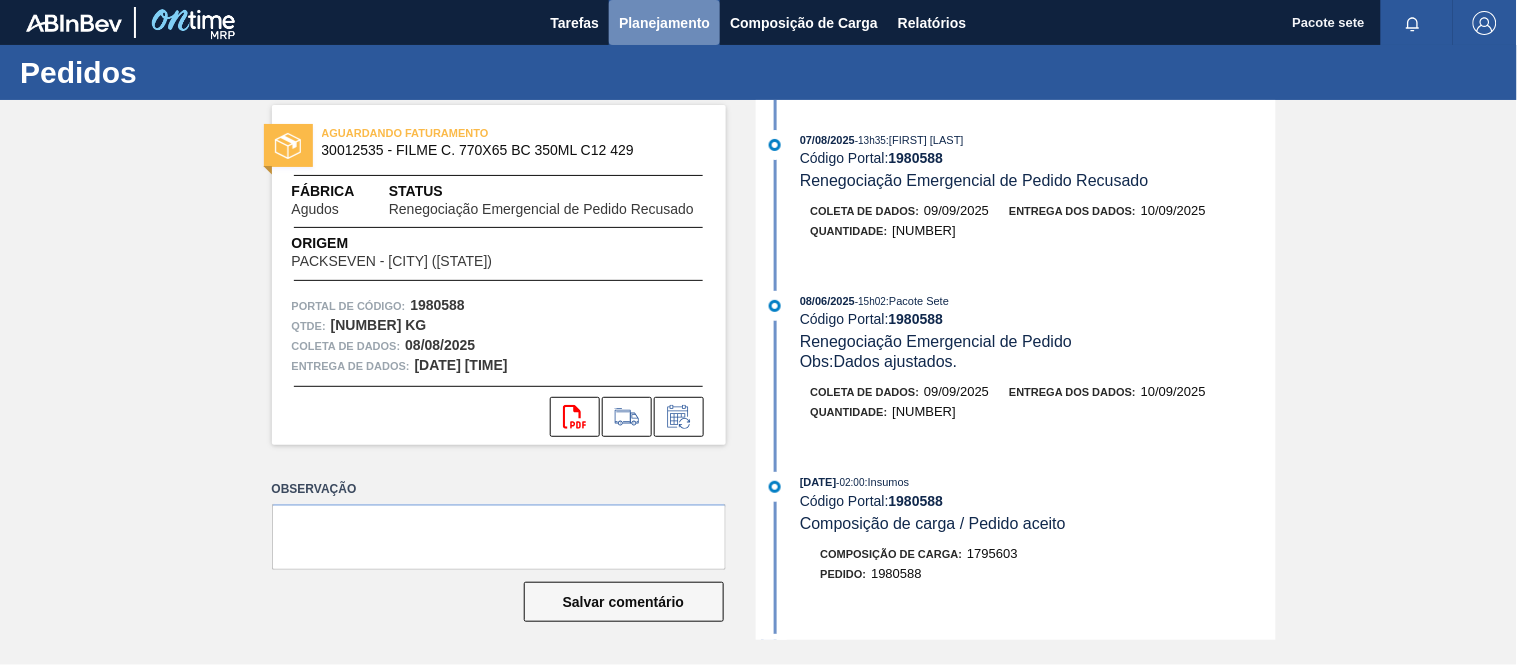 click on "Planejamento" at bounding box center [664, 23] 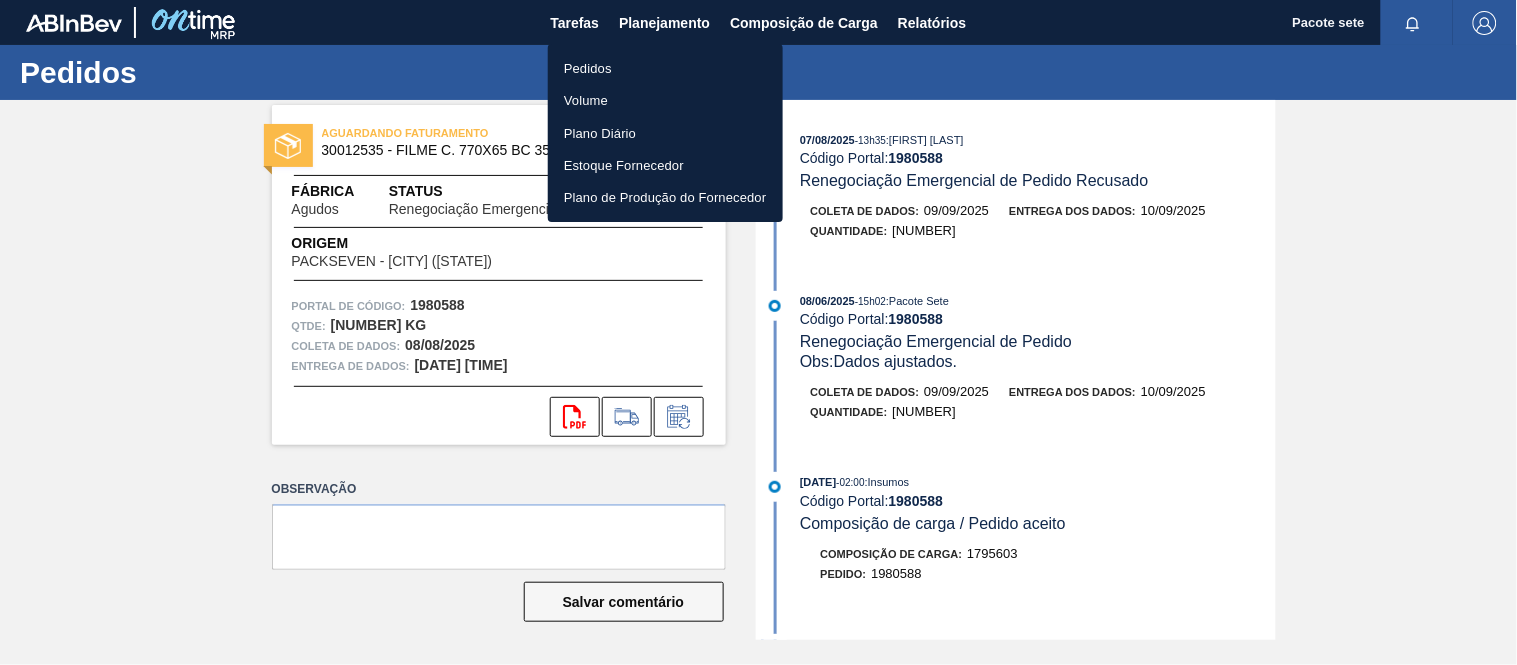 click at bounding box center [758, 332] 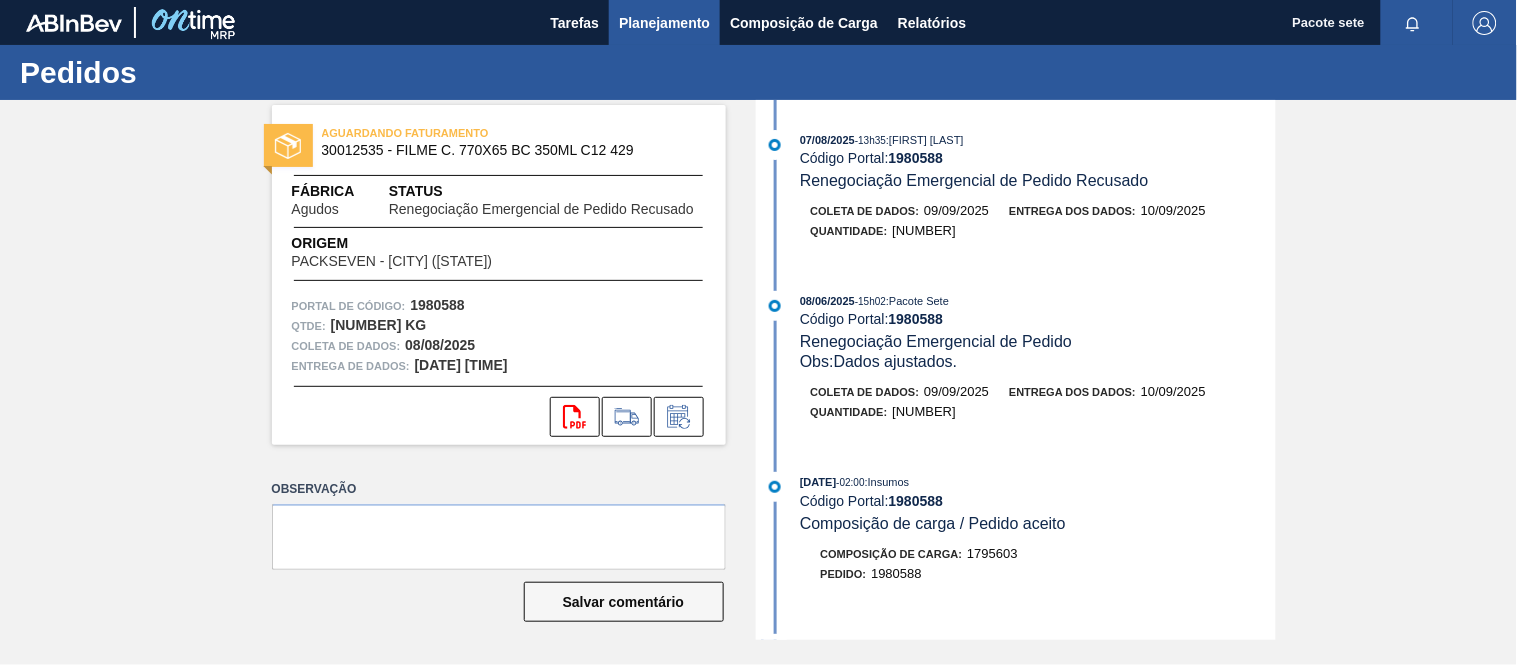 click on "Planejamento" at bounding box center (664, 23) 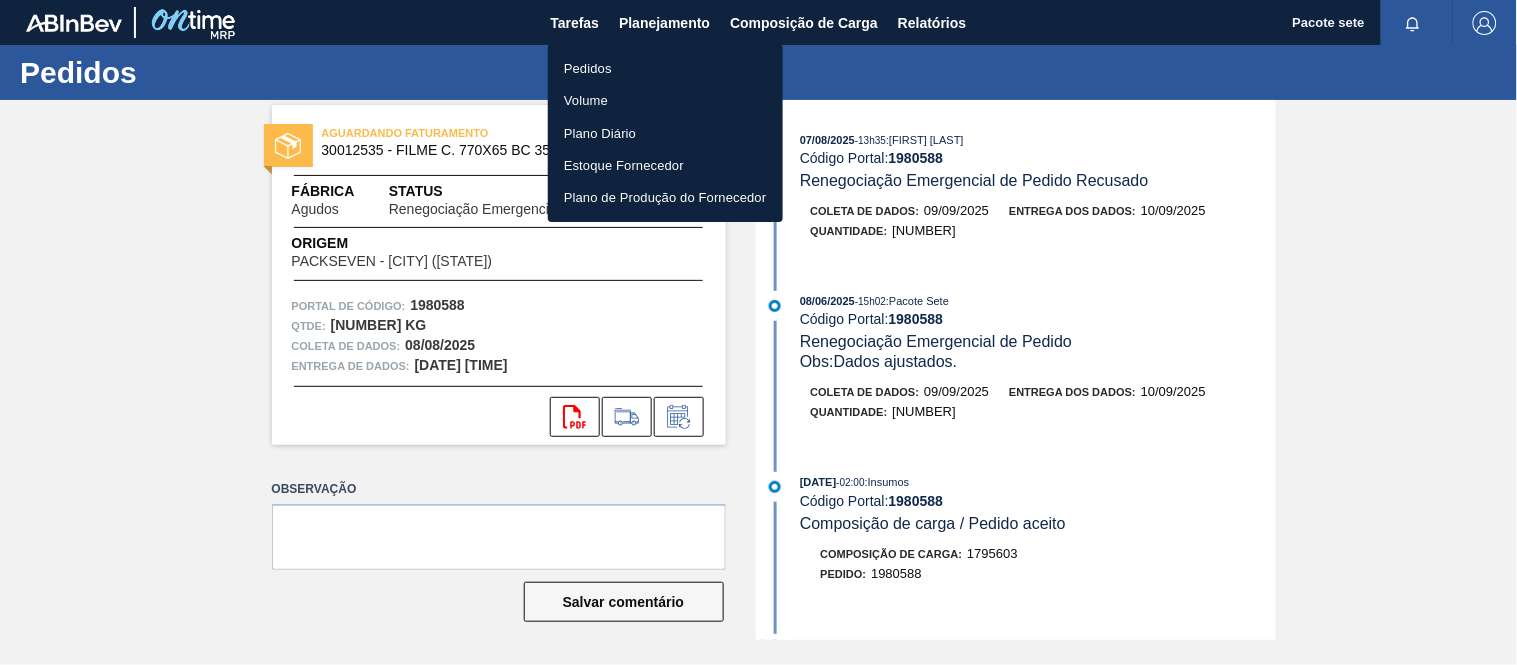 click on "Pedidos" at bounding box center (665, 68) 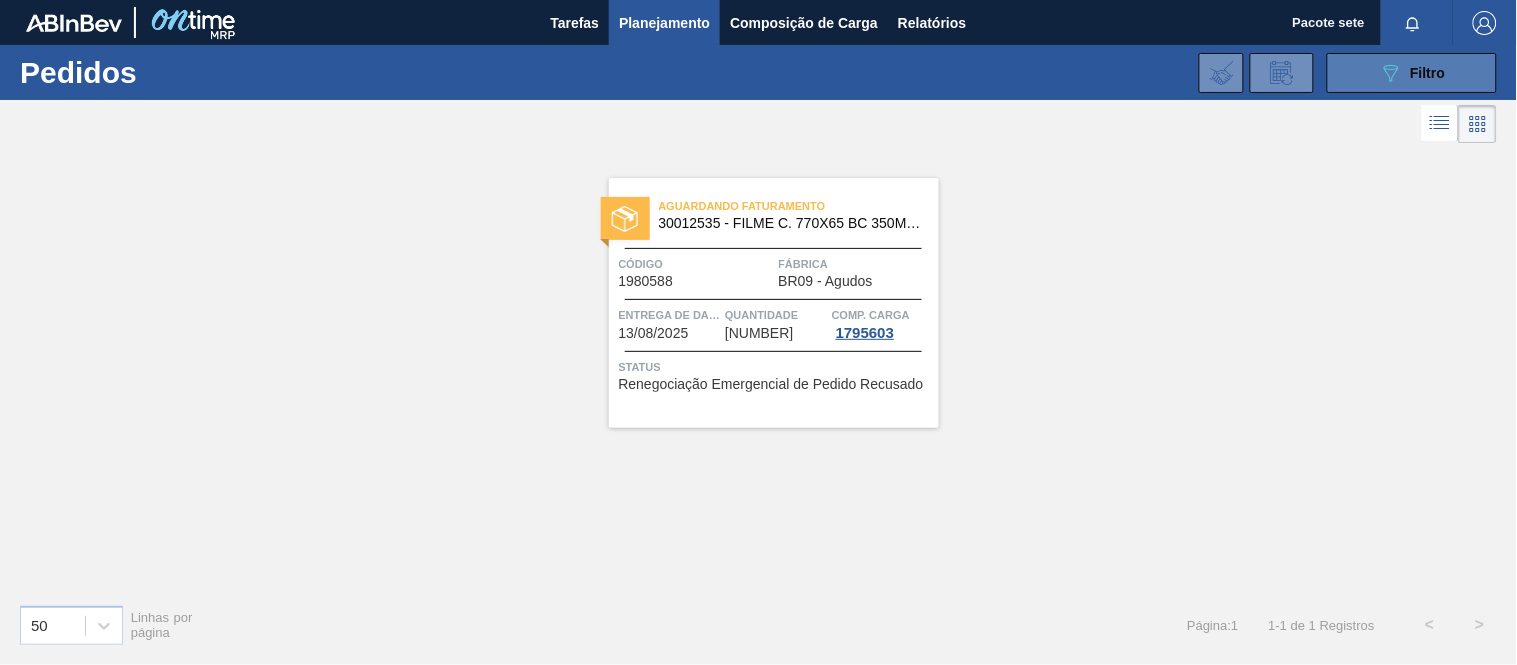 click on "089F7B8B-B2A5-4AFE-B5C0-19BA573D28AC Filtro" at bounding box center (1412, 73) 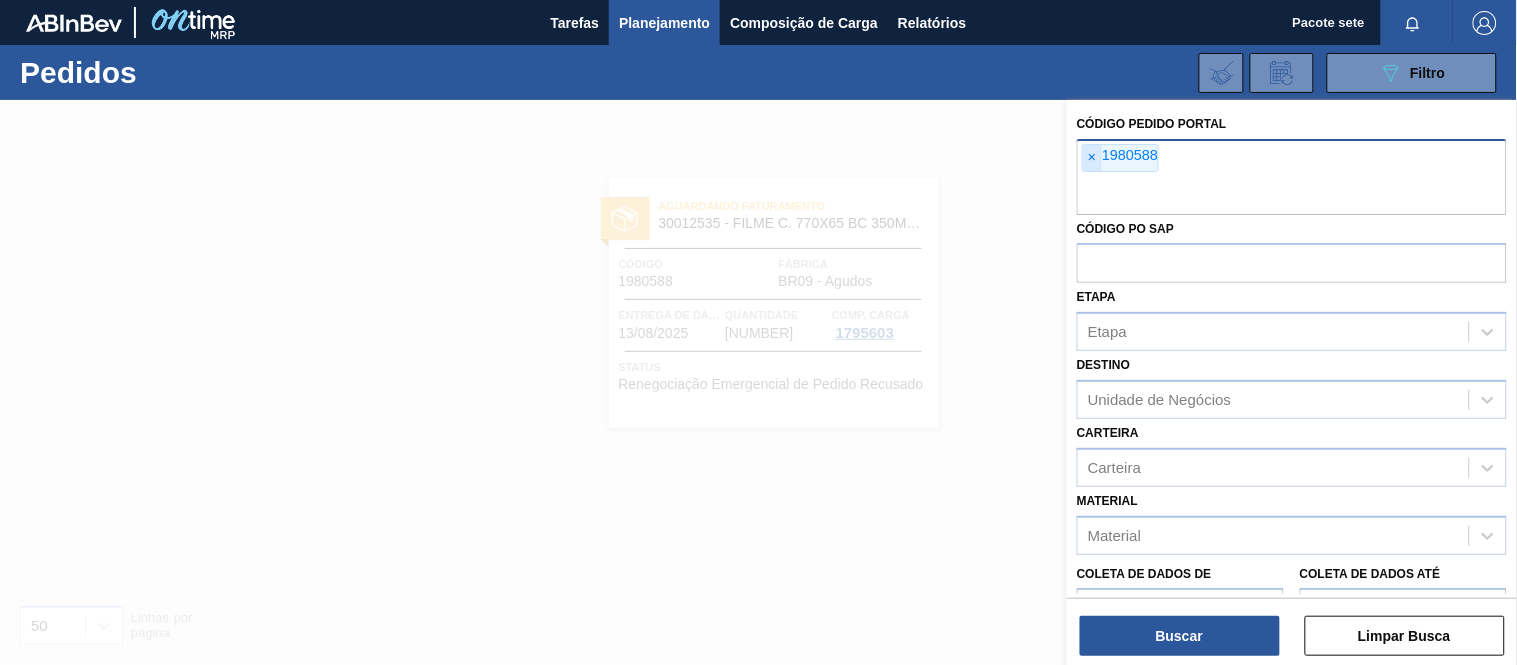 click on "×" at bounding box center [1092, 157] 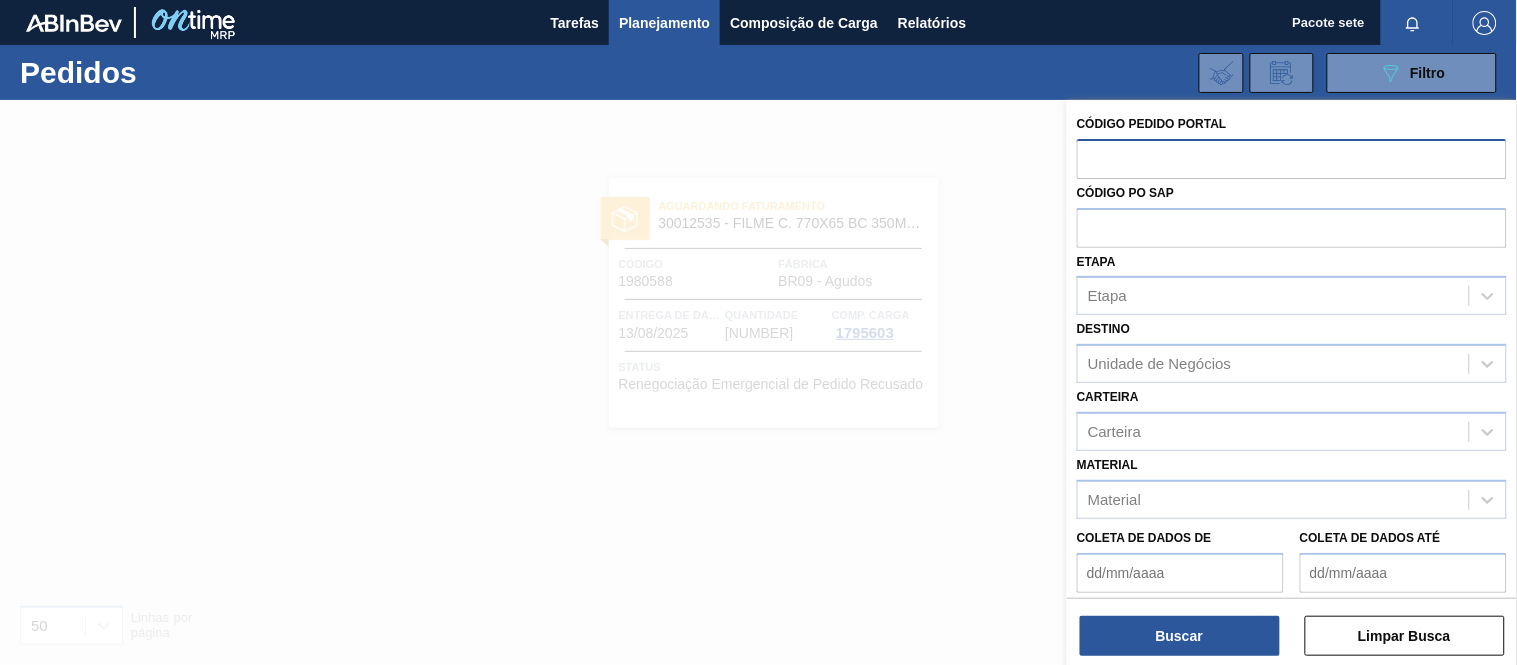 click at bounding box center (1292, 158) 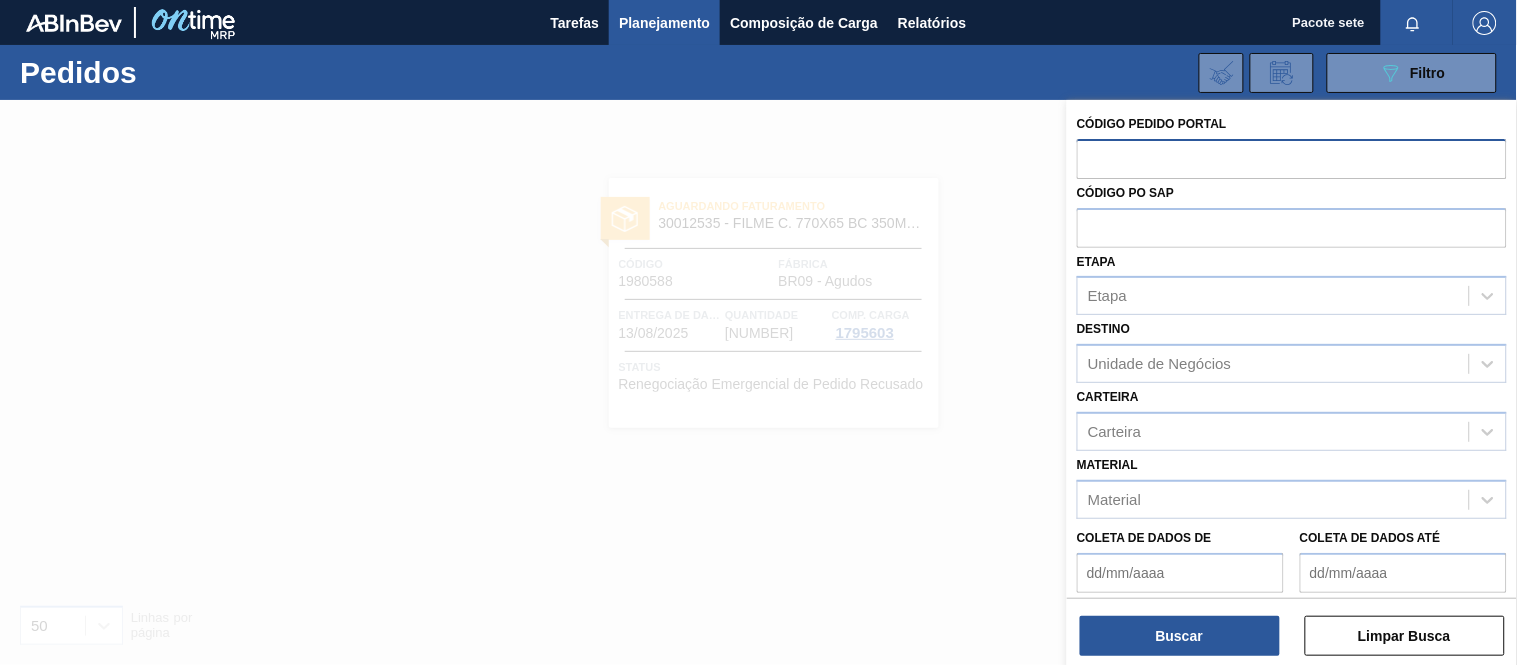 click at bounding box center [1292, 158] 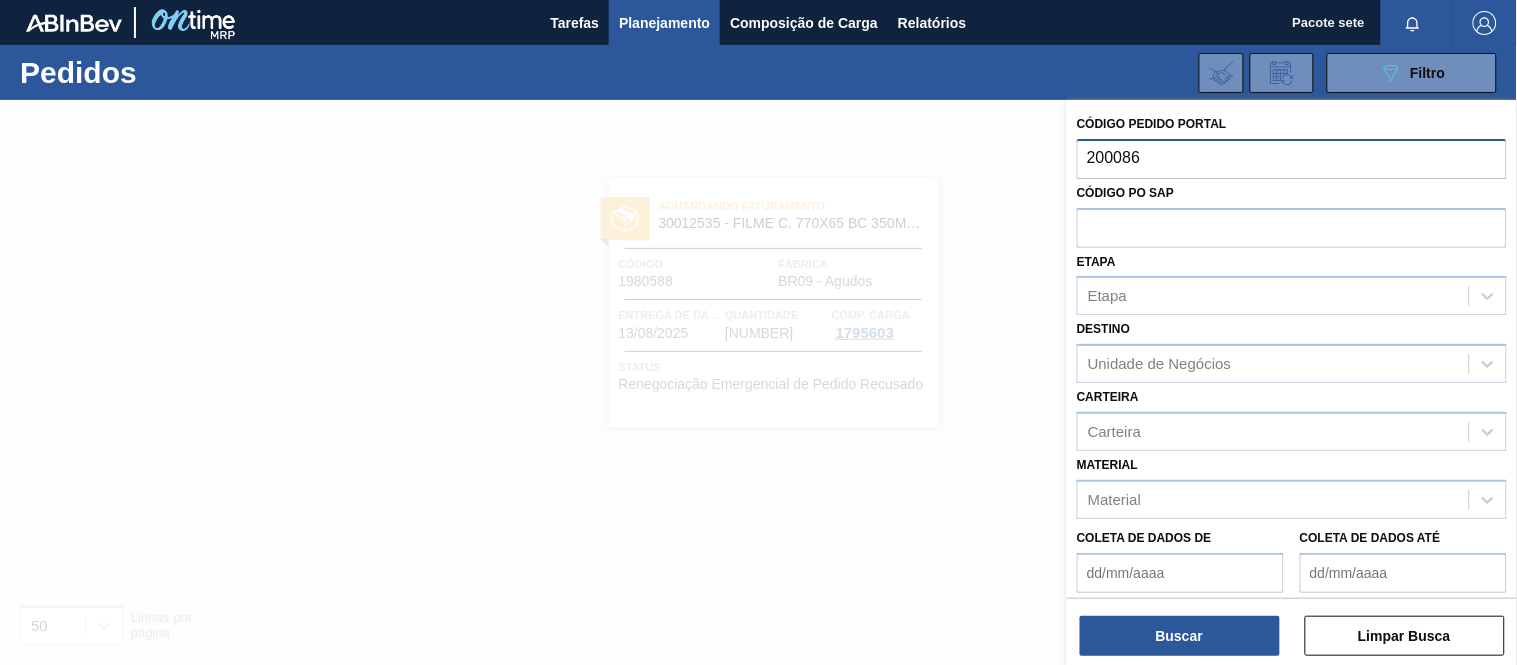 type on "2000865" 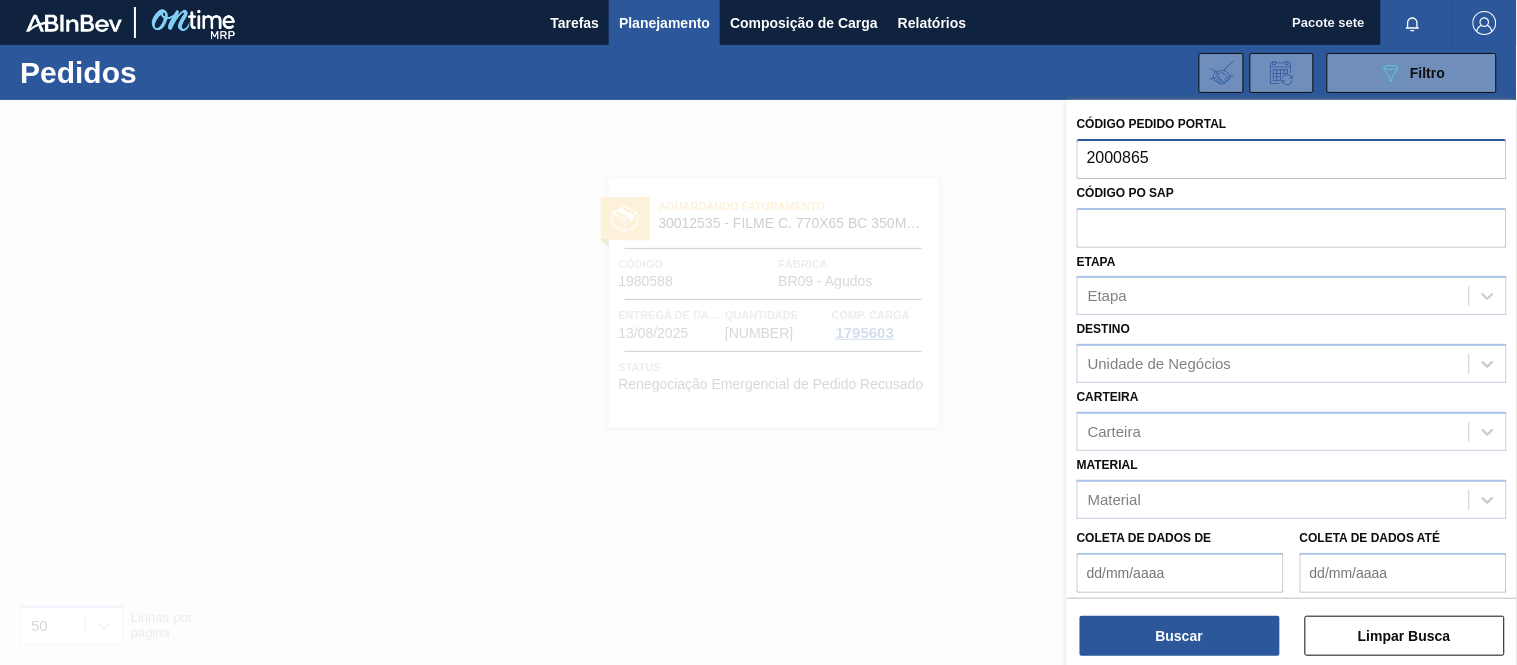 type 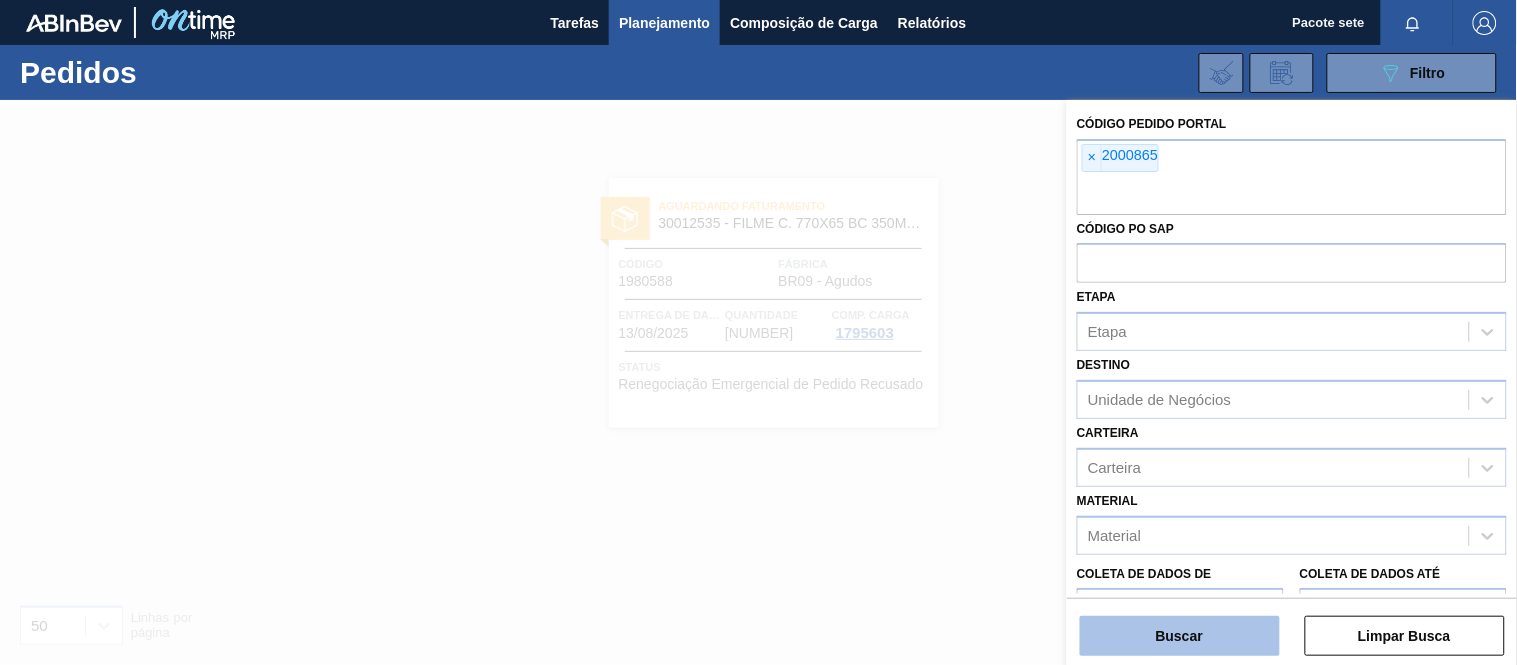 click on "Buscar" at bounding box center (1180, 636) 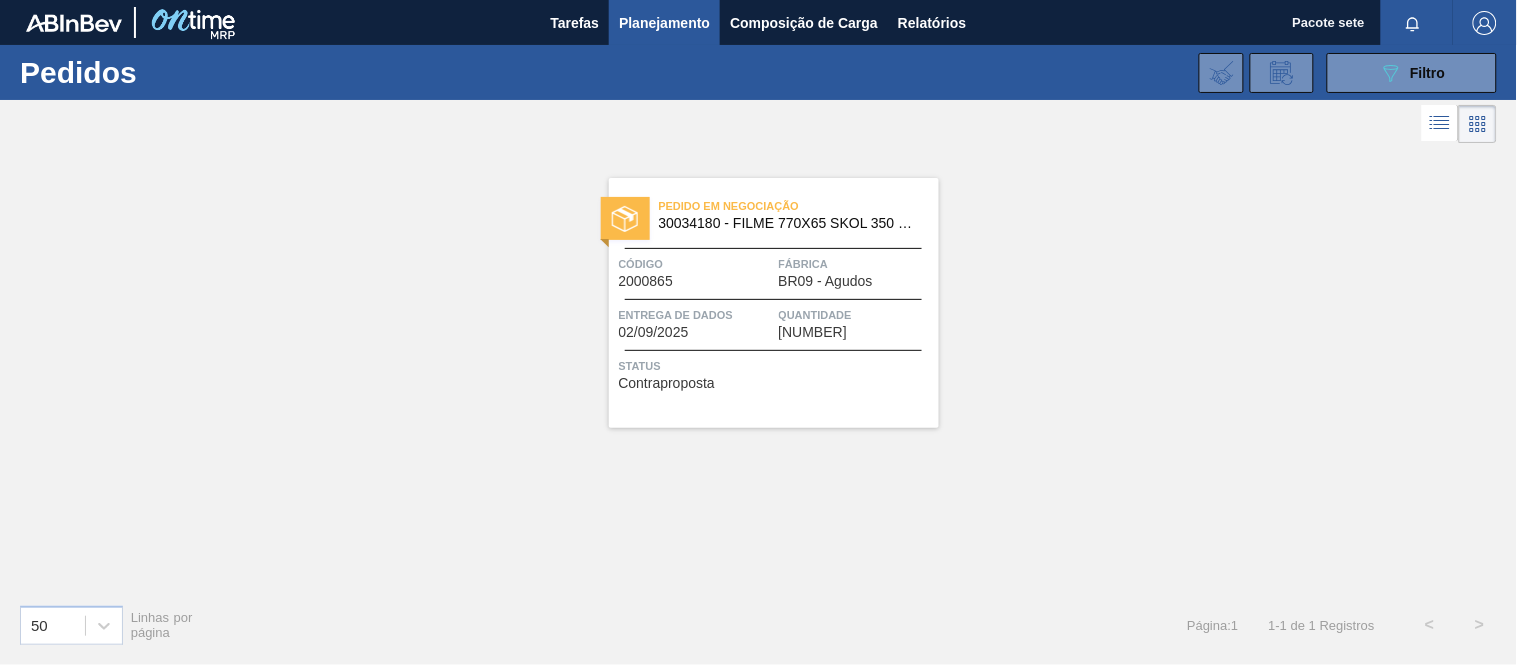 click on "Código" at bounding box center (696, 264) 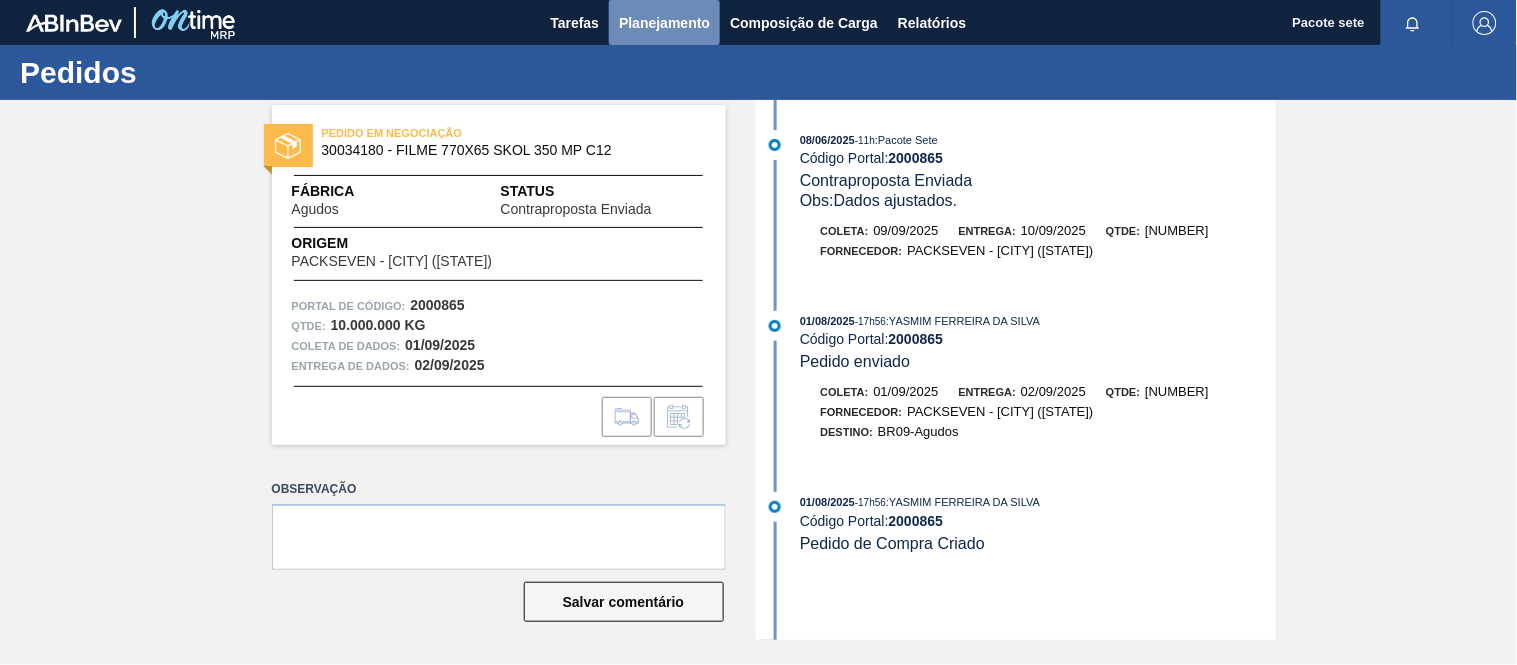 click on "Planejamento" at bounding box center (664, 23) 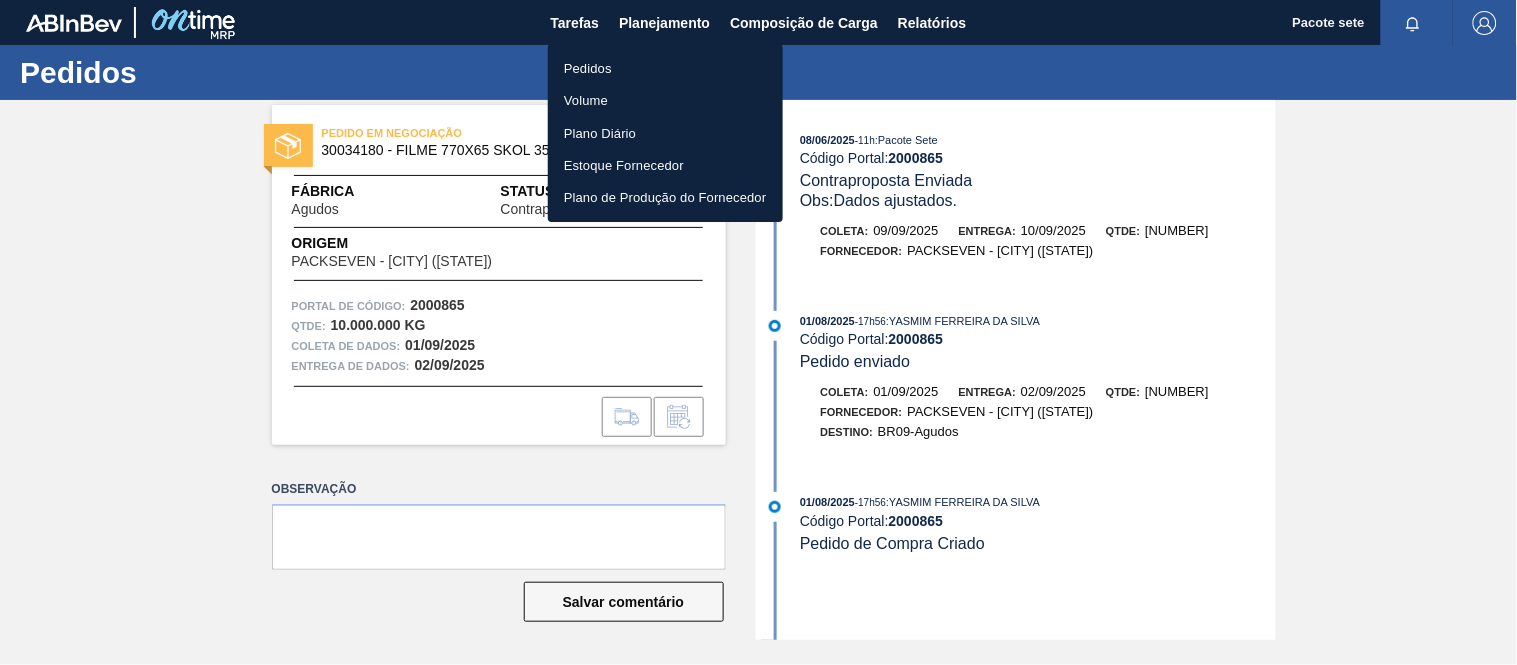 click on "Pedidos" at bounding box center [665, 68] 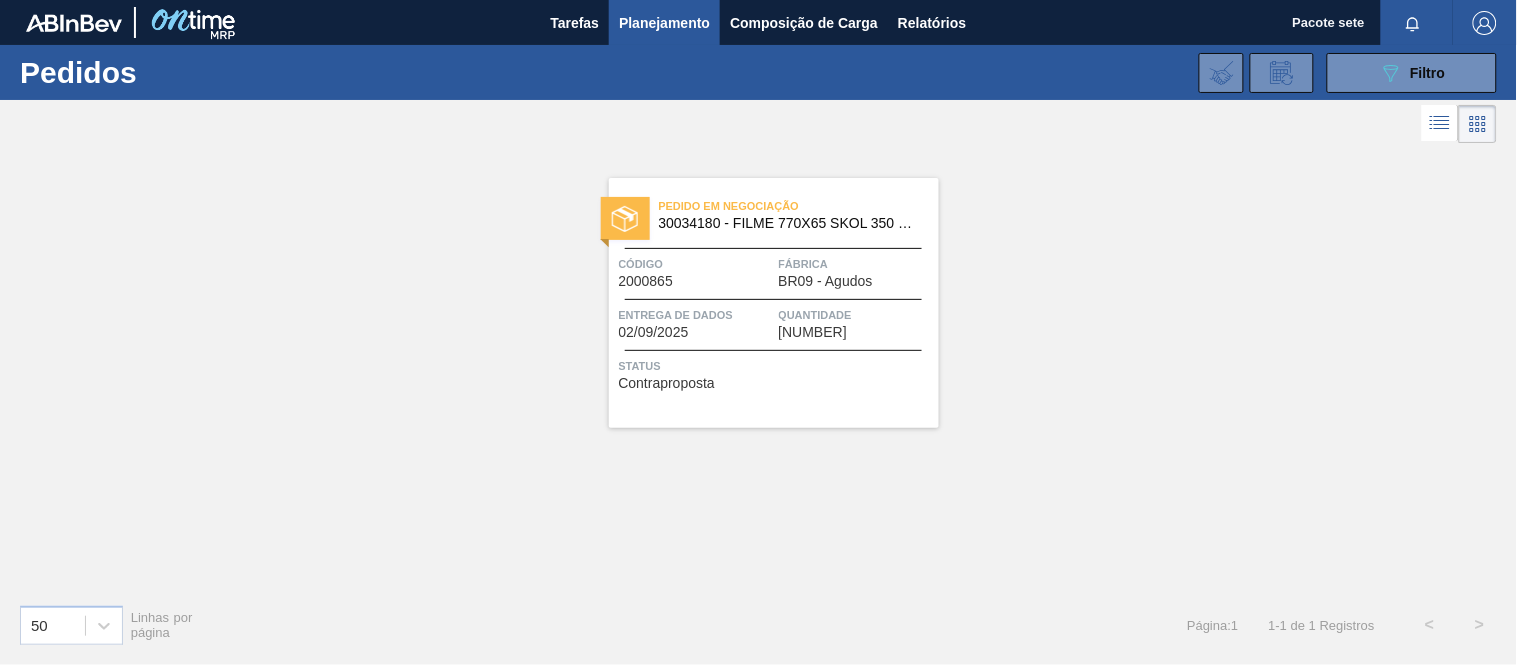 click on "Planejamento" at bounding box center (664, 23) 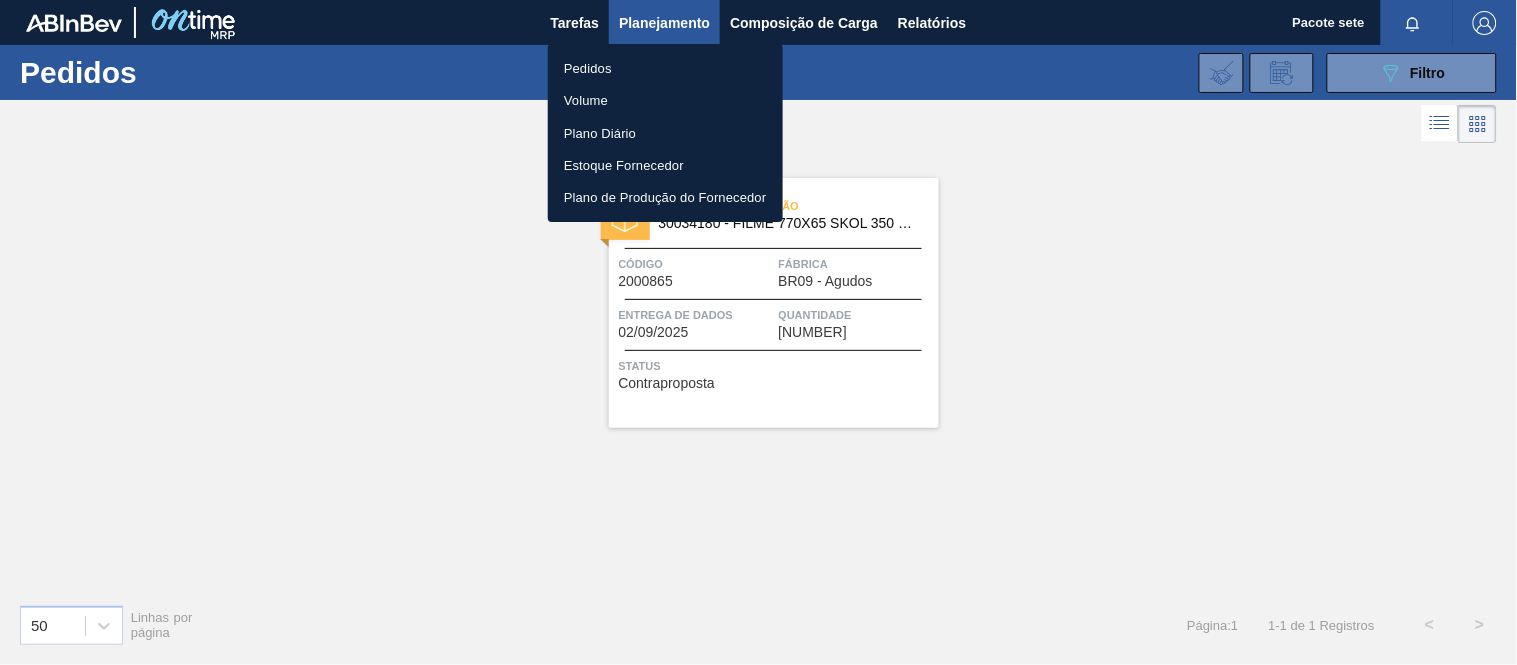 click on "Pedidos" at bounding box center [588, 68] 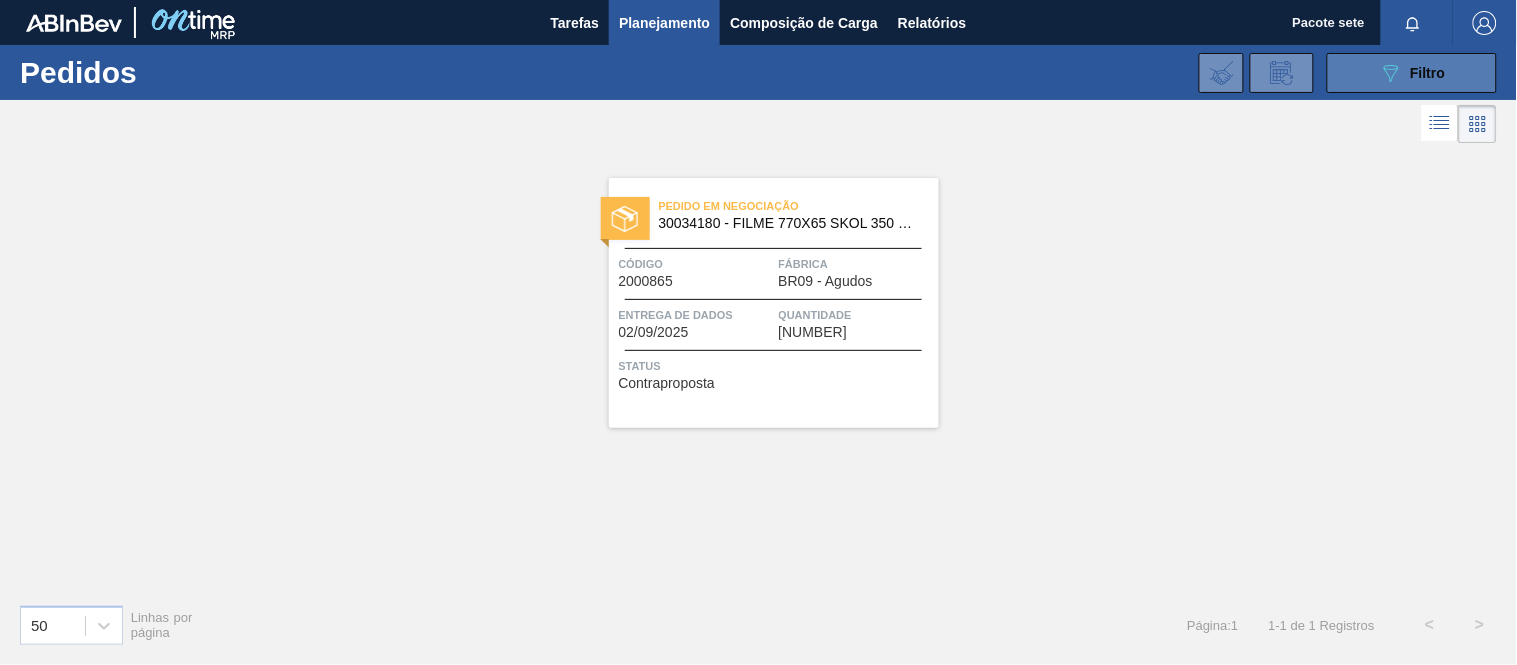 click on "089F7B8B-B2A5-4AFE-B5C0-19BA573D28AC Filtro" at bounding box center [1412, 73] 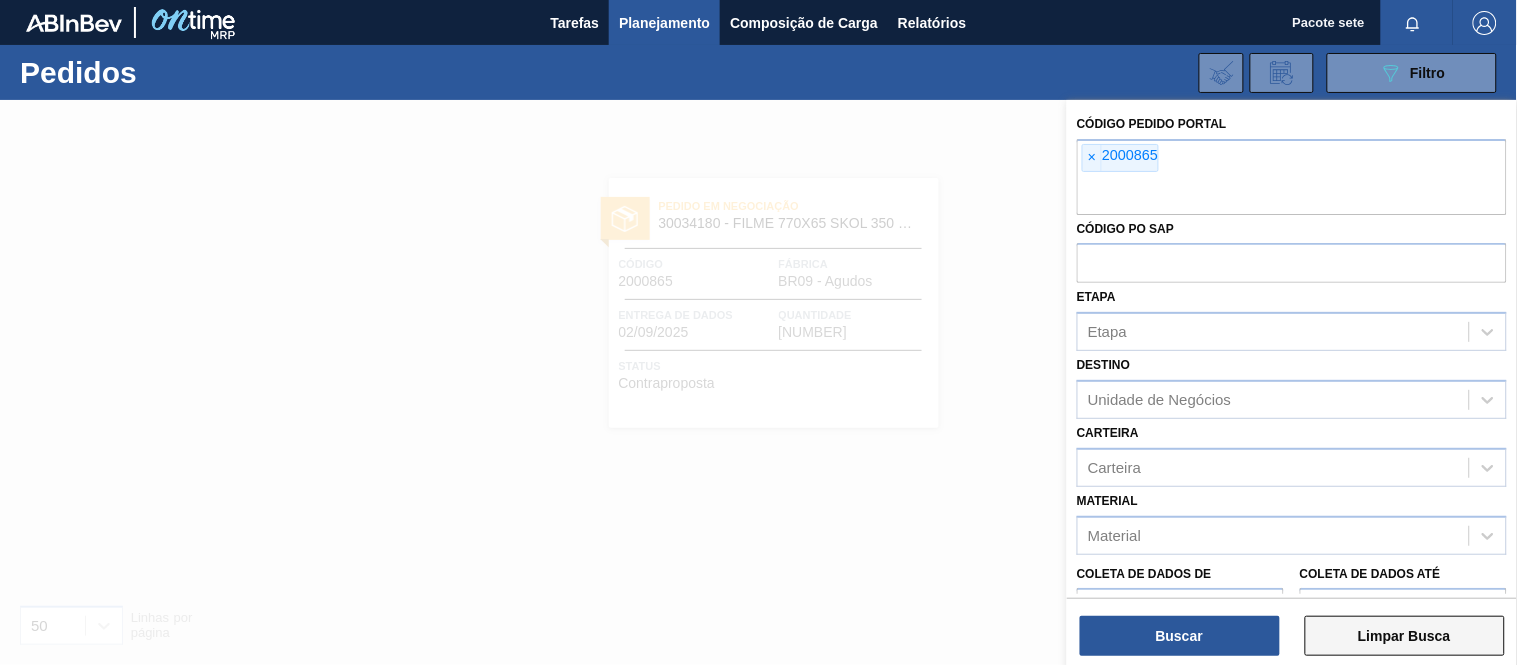 click on "Limpar Busca" at bounding box center (1404, 636) 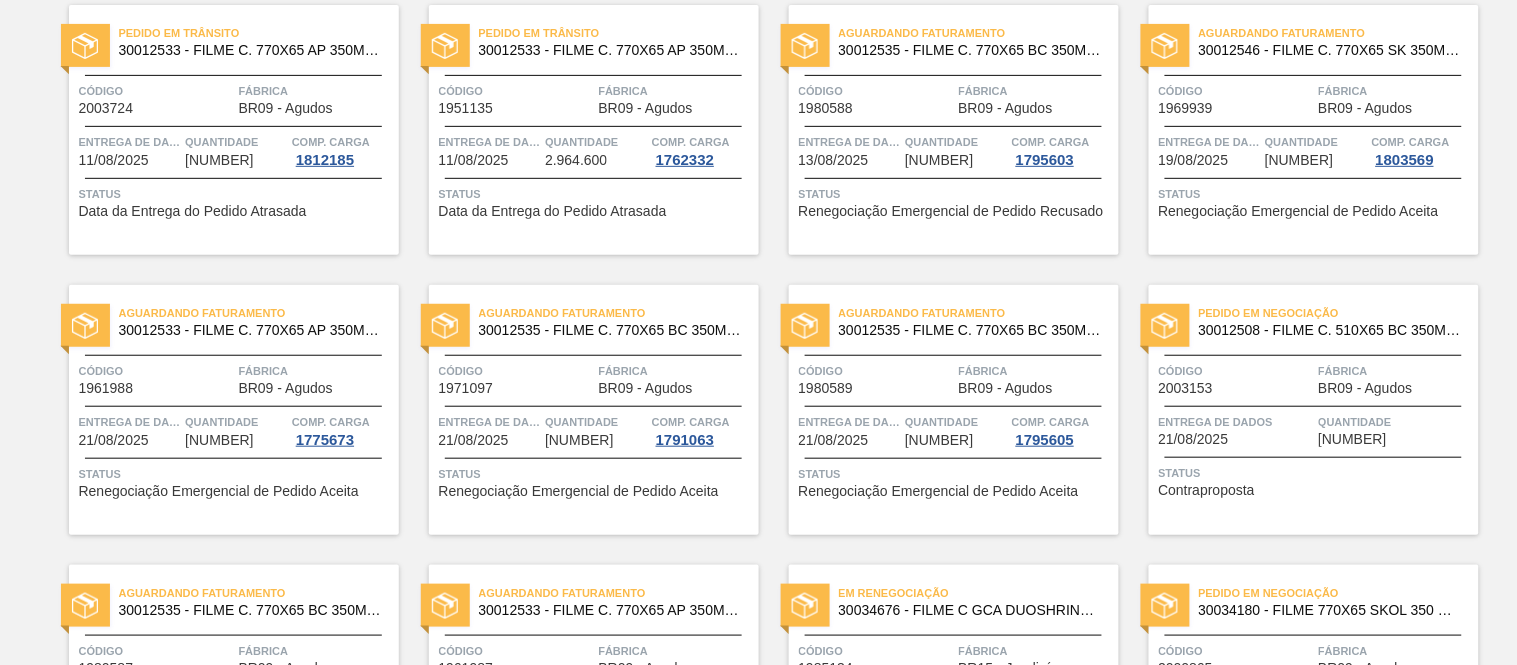 scroll, scrollTop: 0, scrollLeft: 0, axis: both 